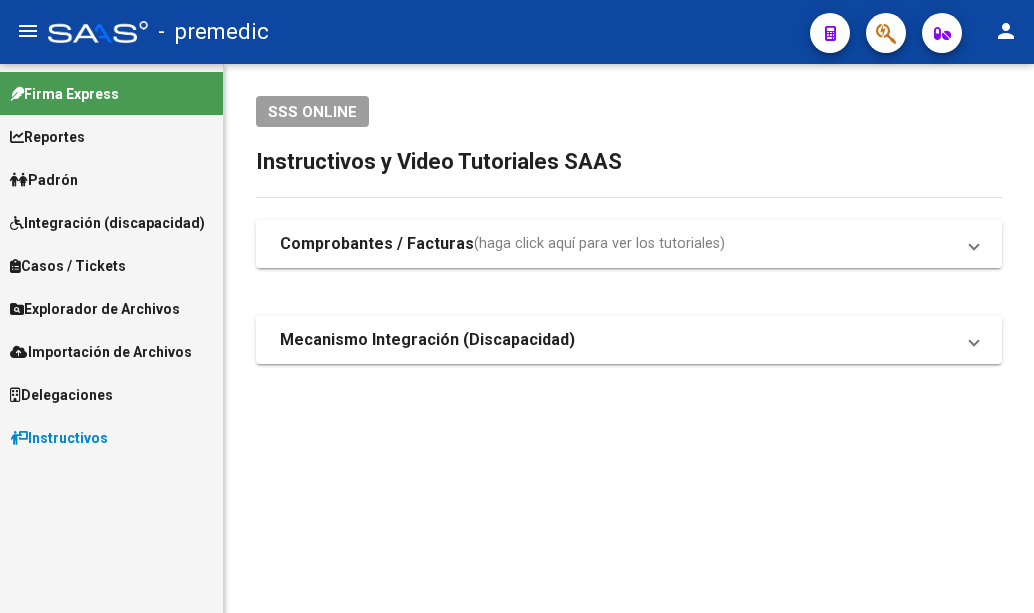 scroll, scrollTop: 0, scrollLeft: 0, axis: both 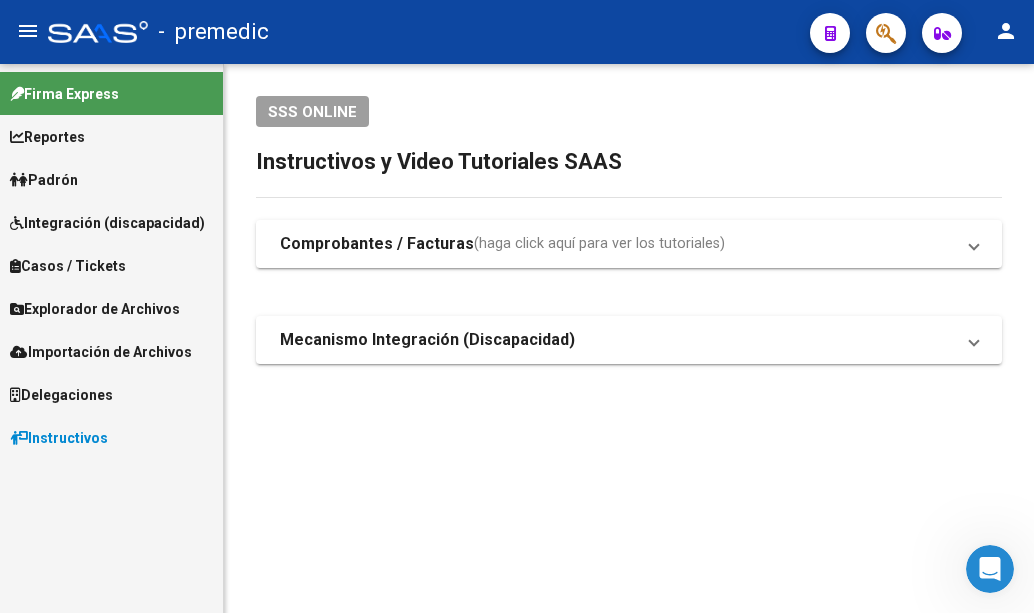 click on "Firma Express     Reportes Padrón Traspasos x O.S. Traspasos x Gerenciador Traspasos x Provincia Nuevos Aportantes Métricas - Padrón SSS Métricas - Crecimiento Población    Padrón Afiliados Empadronados Movimientos de Afiliados Cambios de Gerenciador Padrón Ágil Análisis Afiliado Doc. Respaldatoria Categorías Última DDJJ Último Aporte MT/PD Familiares Monotributistas Altas Directas    Integración (discapacidad) Certificado Discapacidad    Casos / Tickets Casos Casos Movimientos Sectores Comentarios Documentación Adj. Orígenes    Explorador de Archivos ARCA DDJJ / Nóminas Detalles Transferencias Detalles Relaciones Laborales Sistemas Externos Inserciones Manuales [PERSON_NAME] Ágil Padrón Familiares Prácticas Liquidadas SSS Traspasos Res. 01/2025 y Revs. Opciones Diarias (+) RG - Altas ONLINE (+) RG - Bajas ONLINE (+) MT - Altas ONLINE (+) MT - Bajas ONLINE (+) MT - Adhesiones (+) Padrón Completo SSS MT - Bajas Directas Novedades Recibidas Novedades Aceptadas Novedades Rechazadas" at bounding box center [111, 338] 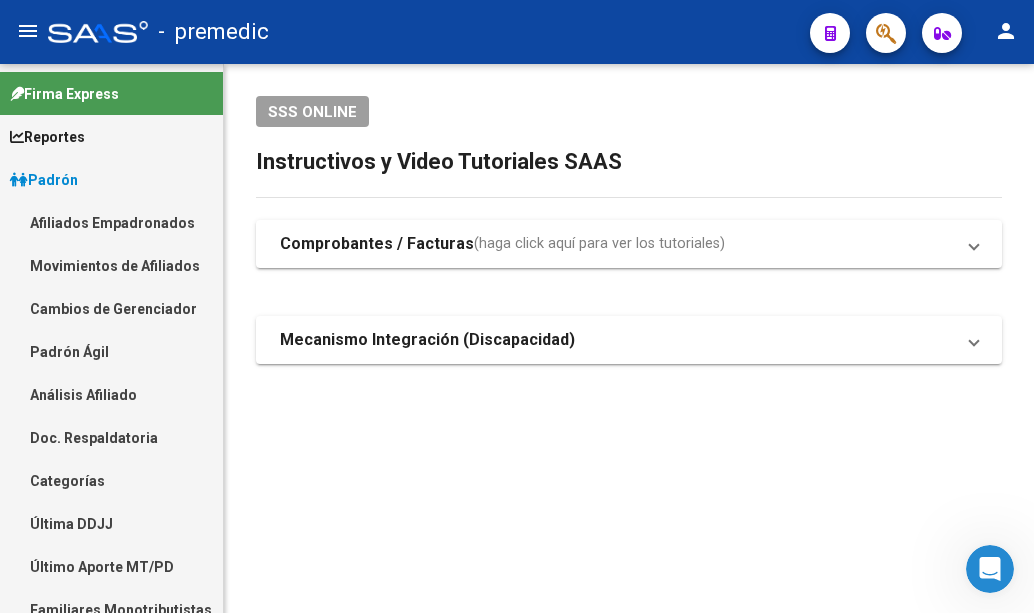 click on "Análisis Afiliado" at bounding box center [111, 394] 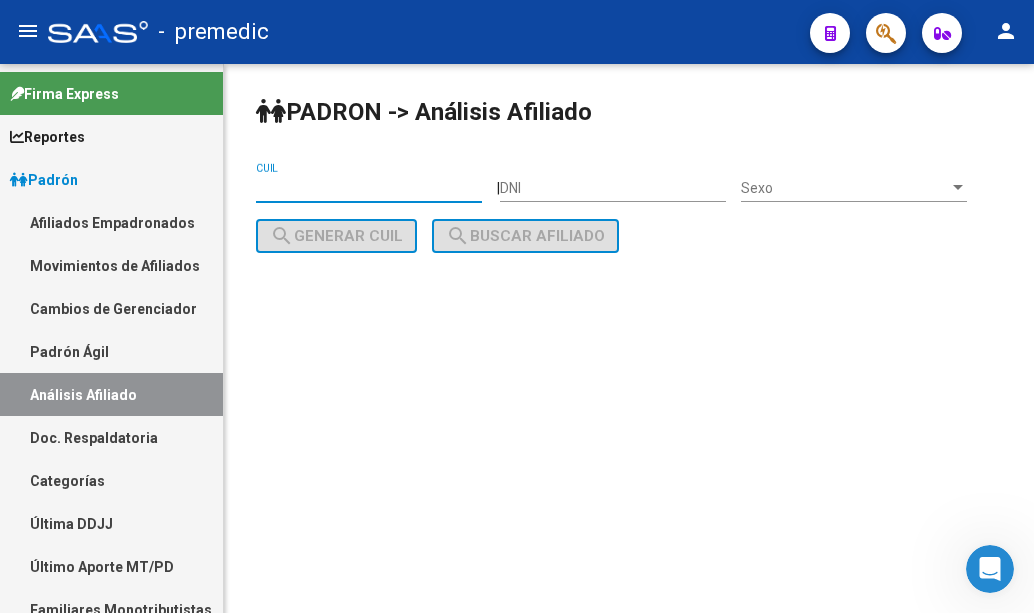click on "CUIL" at bounding box center (369, 188) 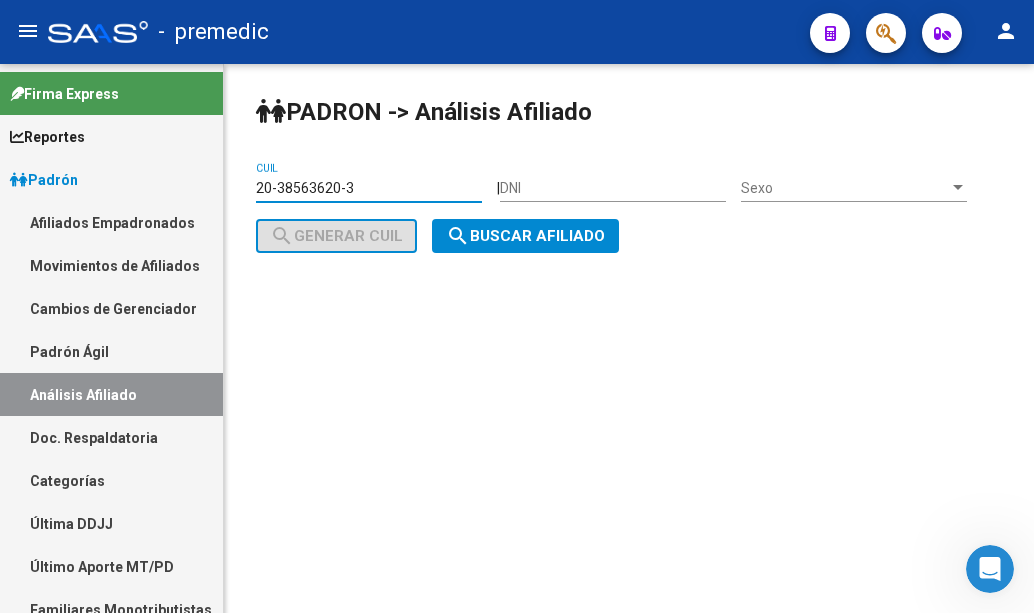 type on "20-38563620-3" 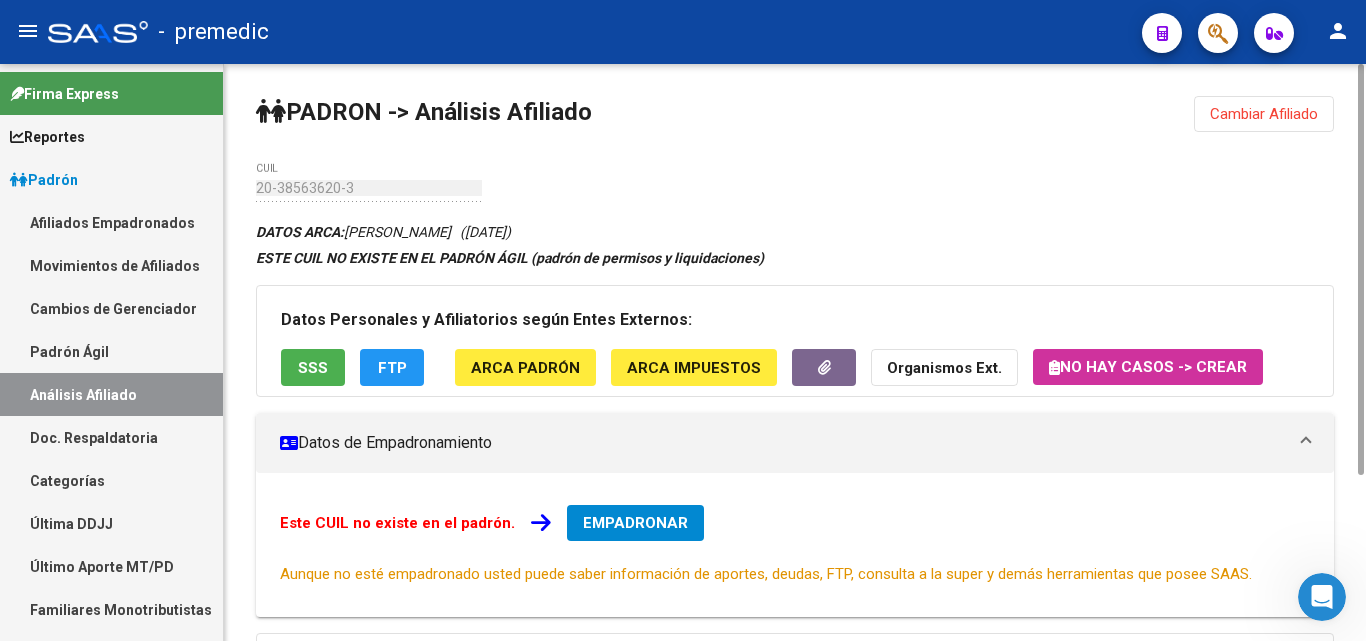 click on "FTP" 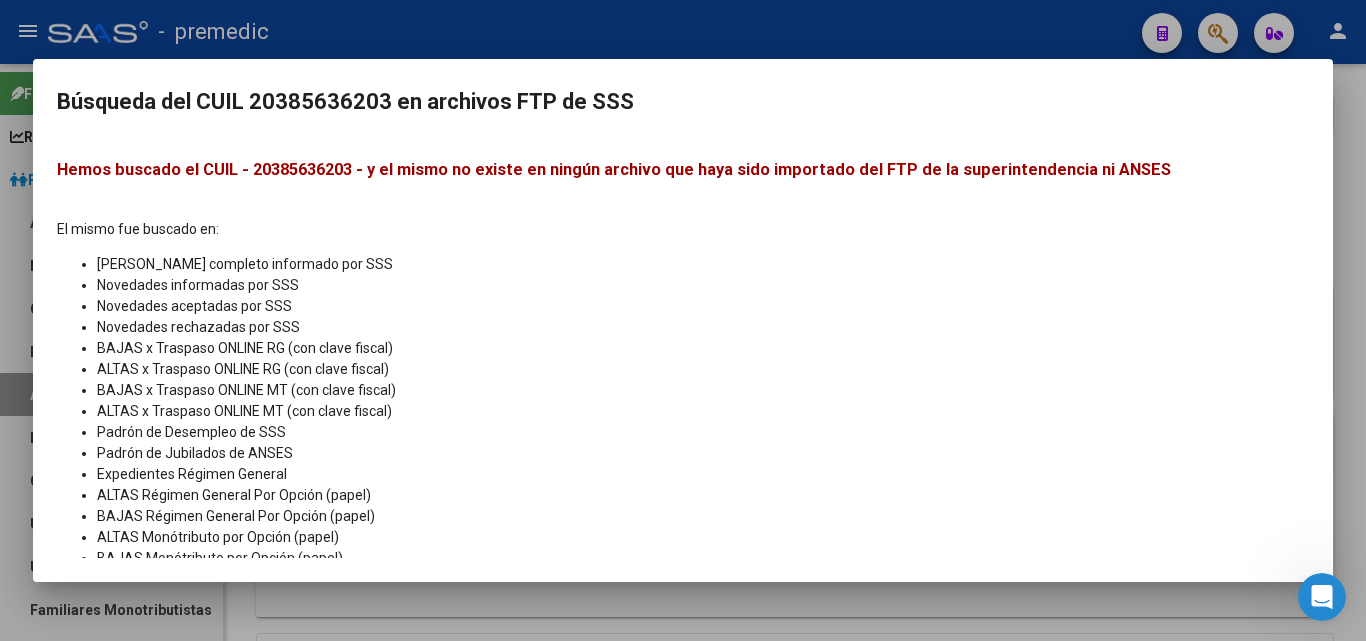 click at bounding box center [683, 320] 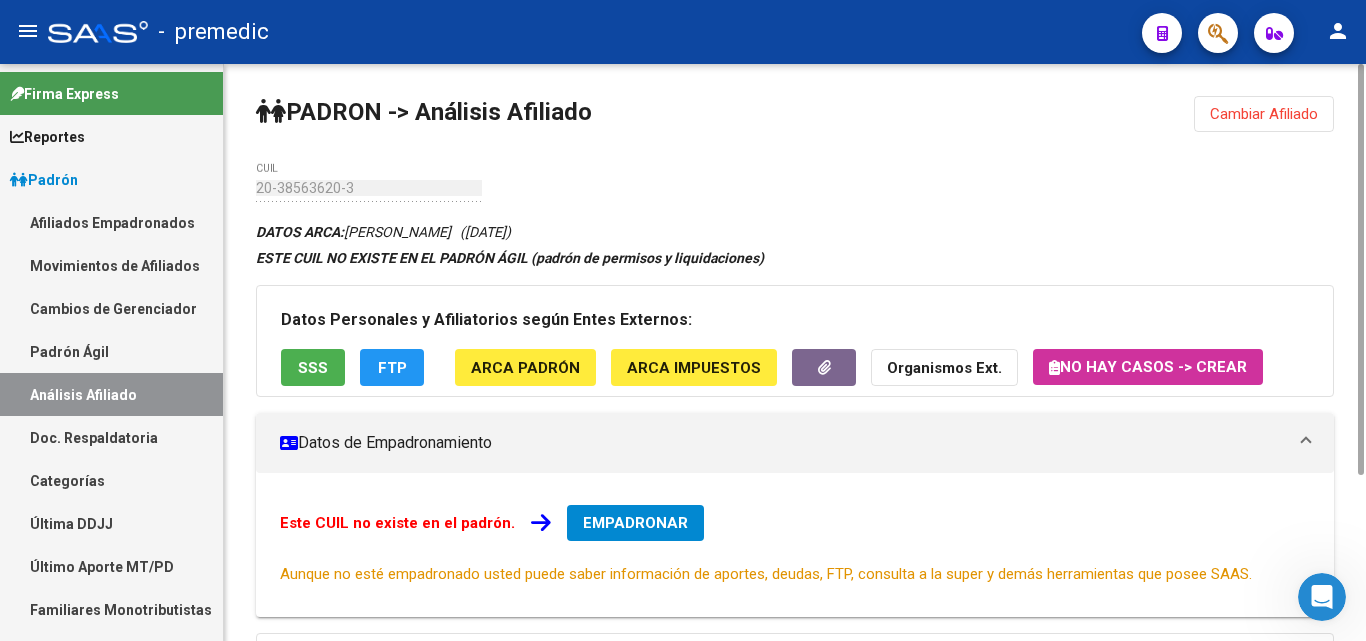 click on "Cambiar Afiliado" 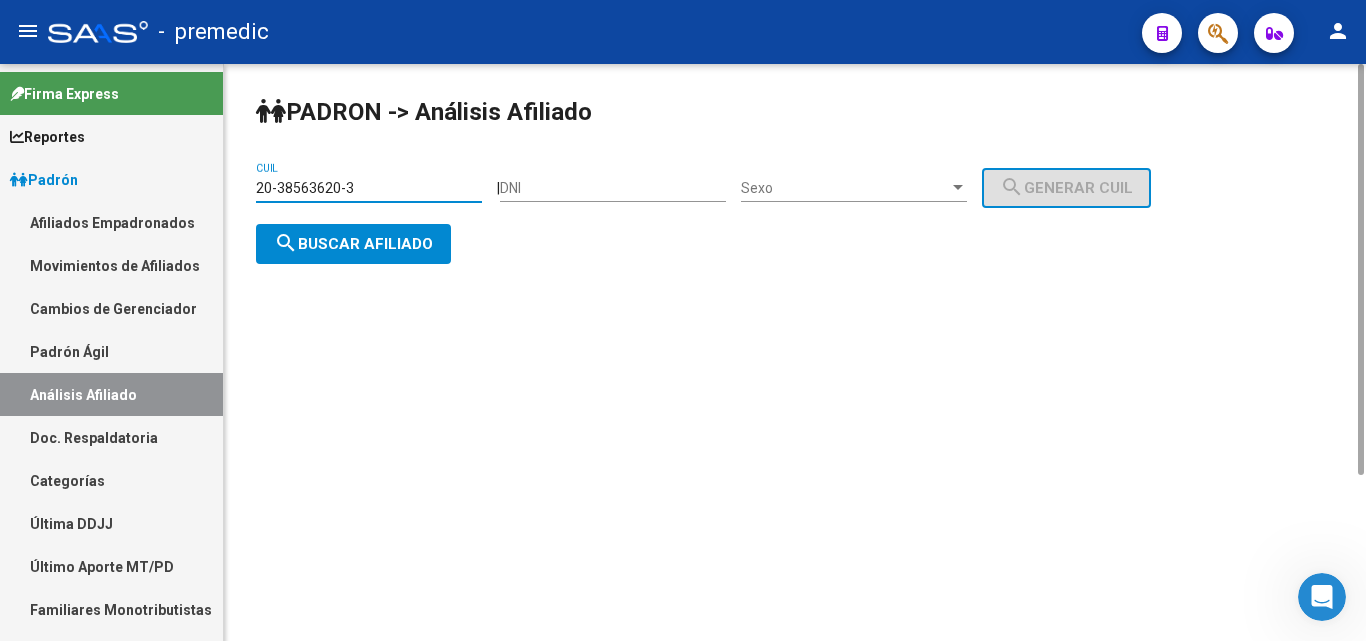 drag, startPoint x: 375, startPoint y: 186, endPoint x: 236, endPoint y: 195, distance: 139.29106 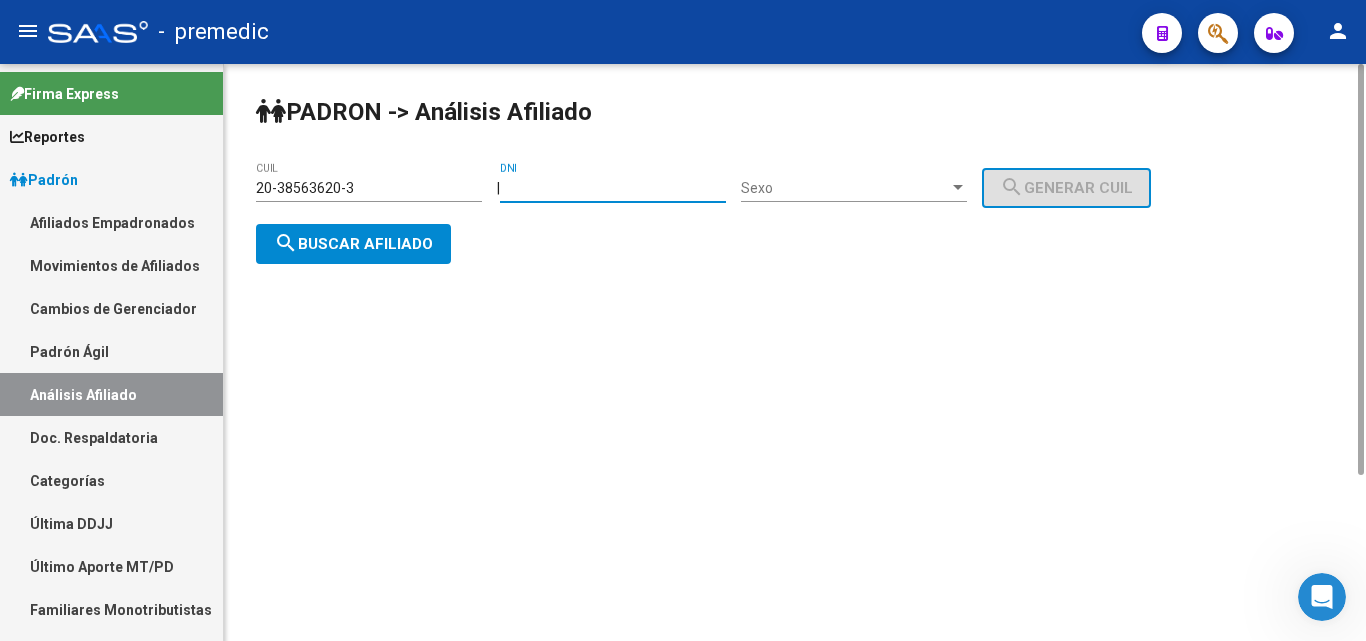 paste on "92416528" 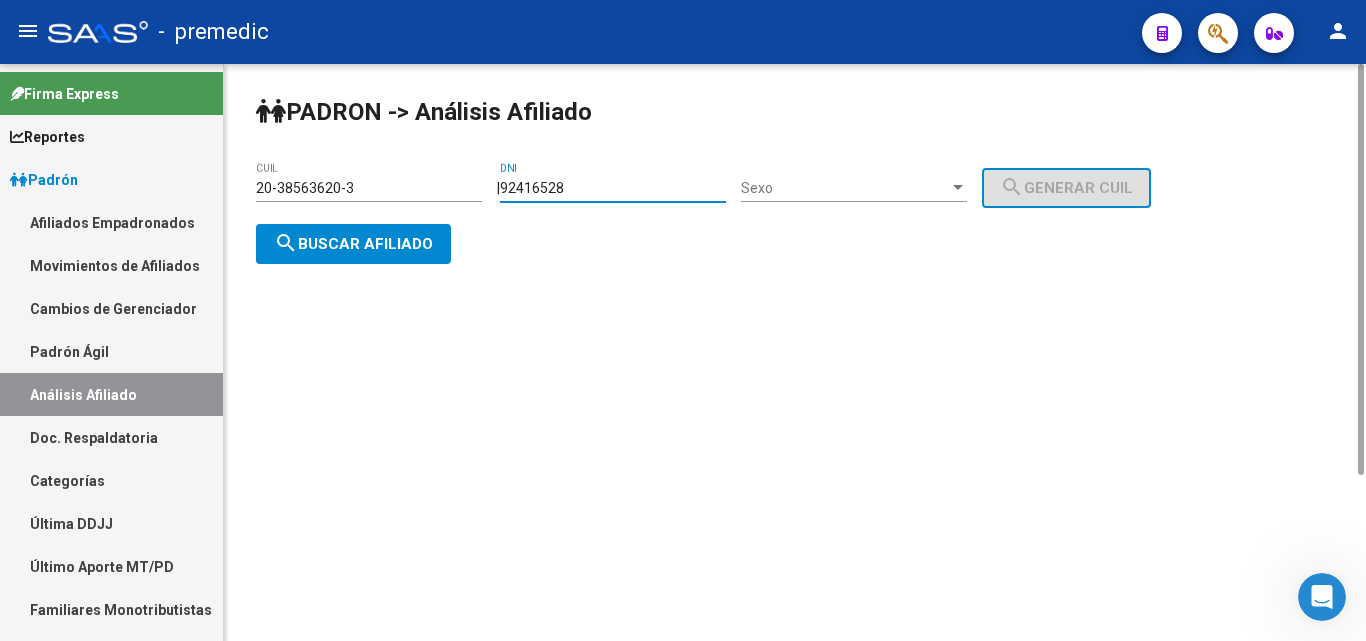 type on "92416528" 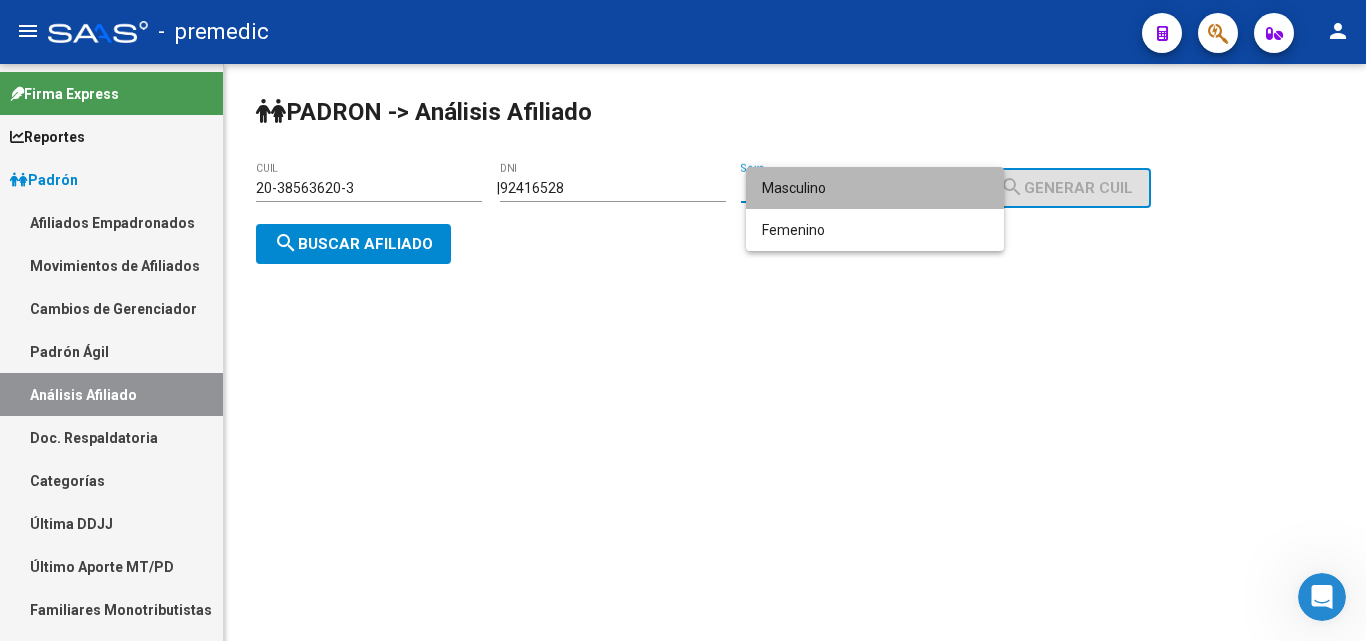 click on "Masculino" at bounding box center (875, 188) 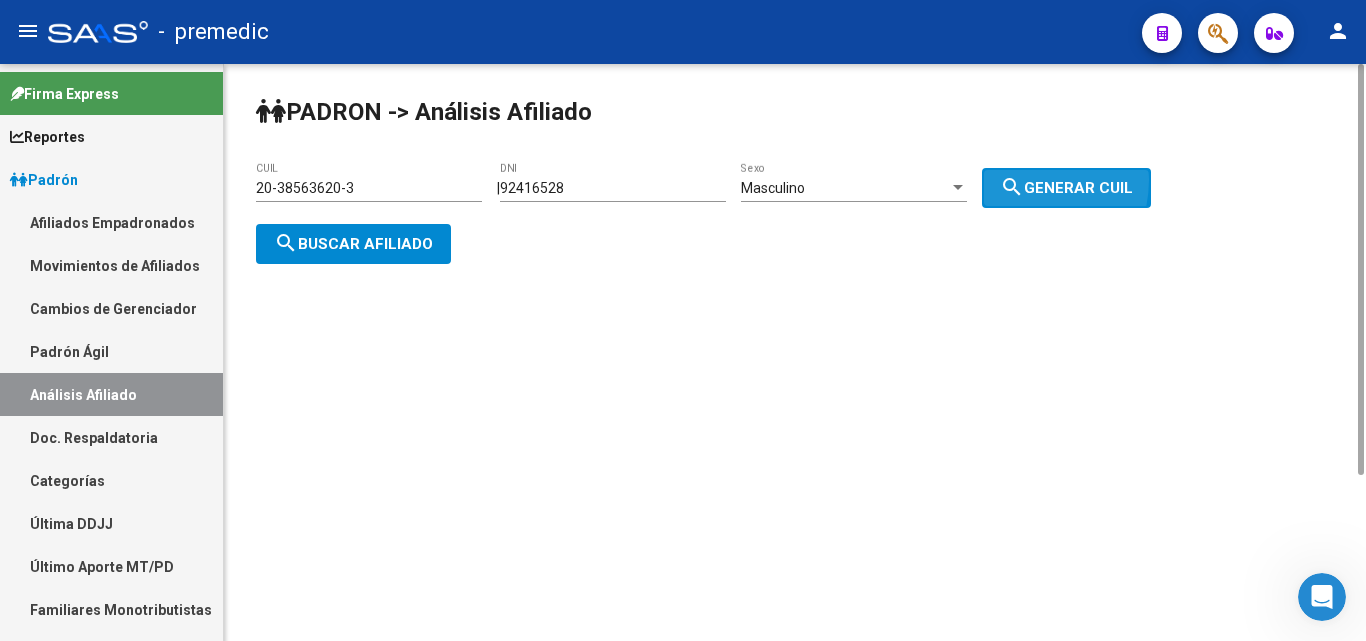 click on "search" 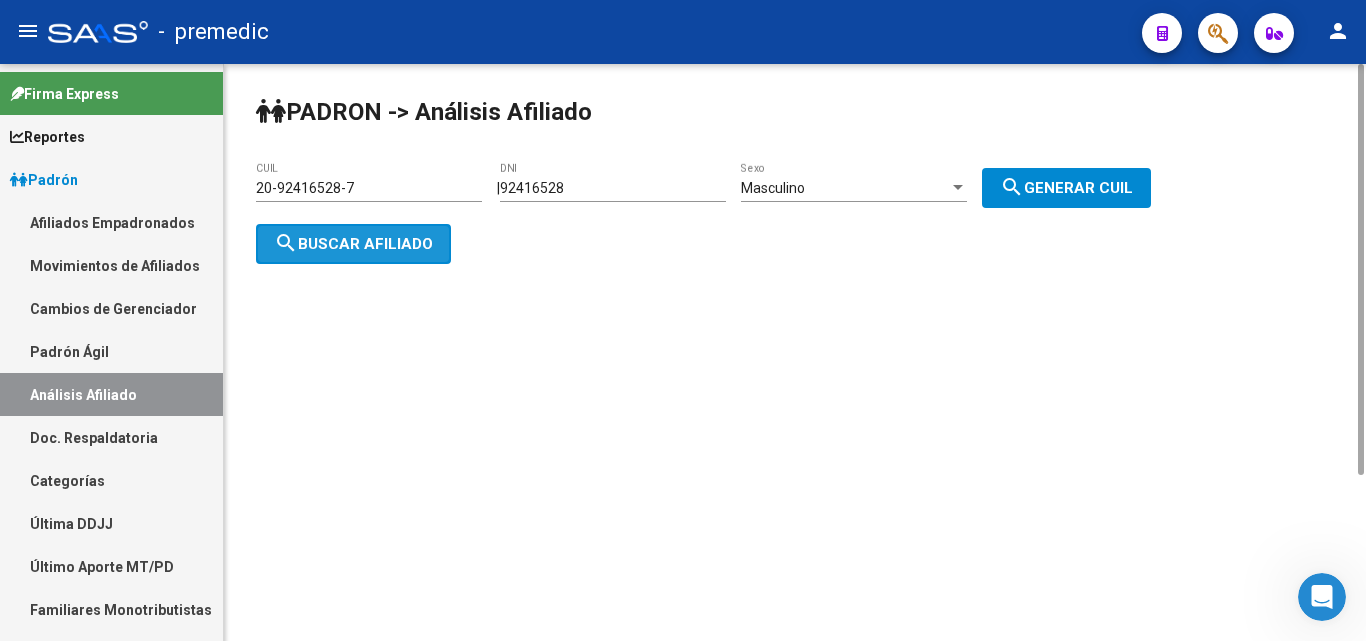 click on "search  Buscar afiliado" 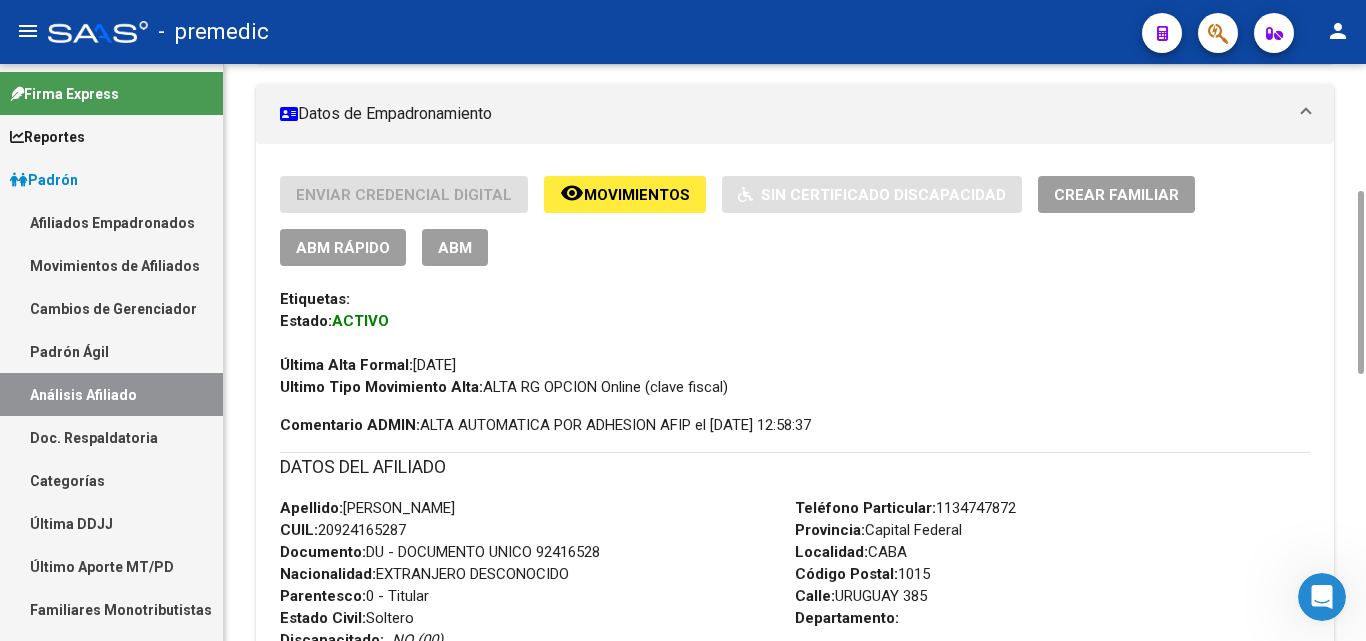 scroll, scrollTop: 200, scrollLeft: 0, axis: vertical 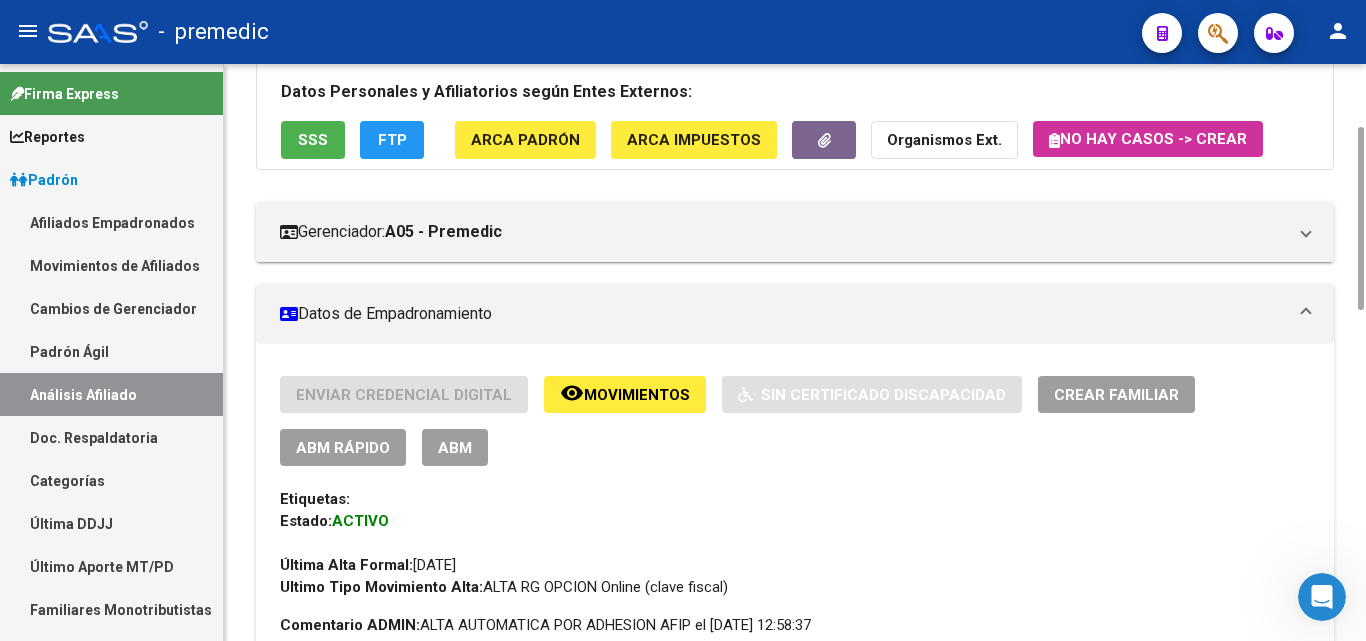 click on "ABM Rápido" 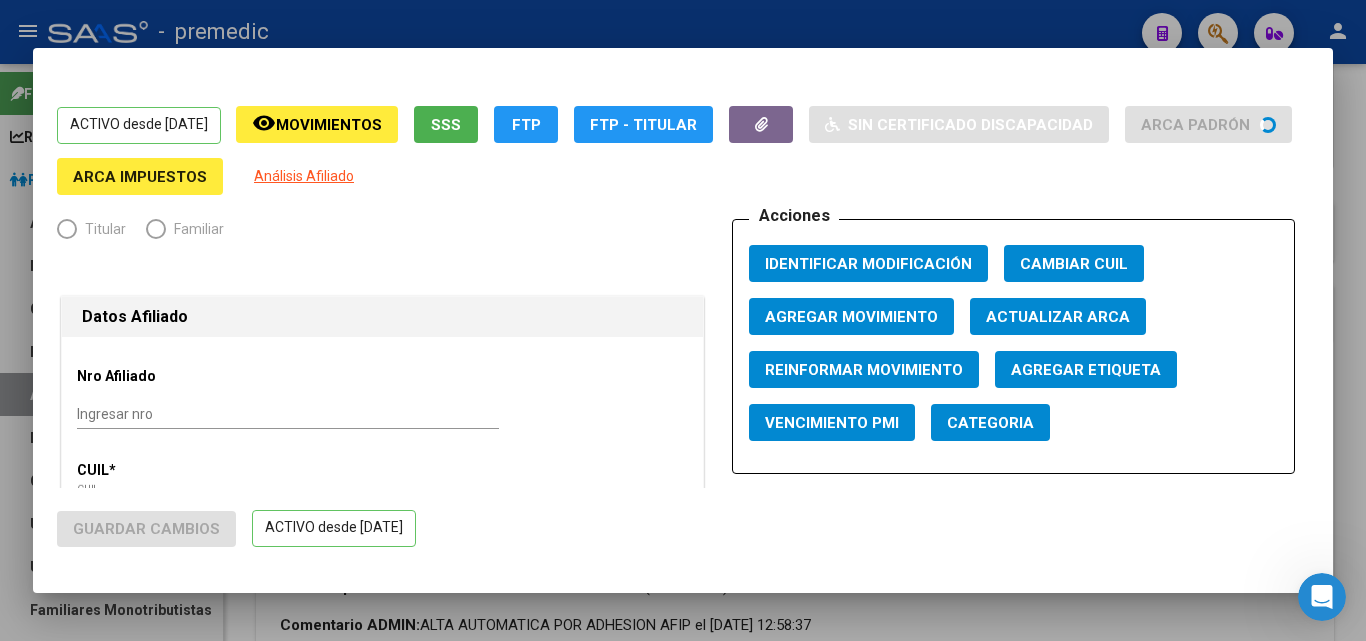 radio on "true" 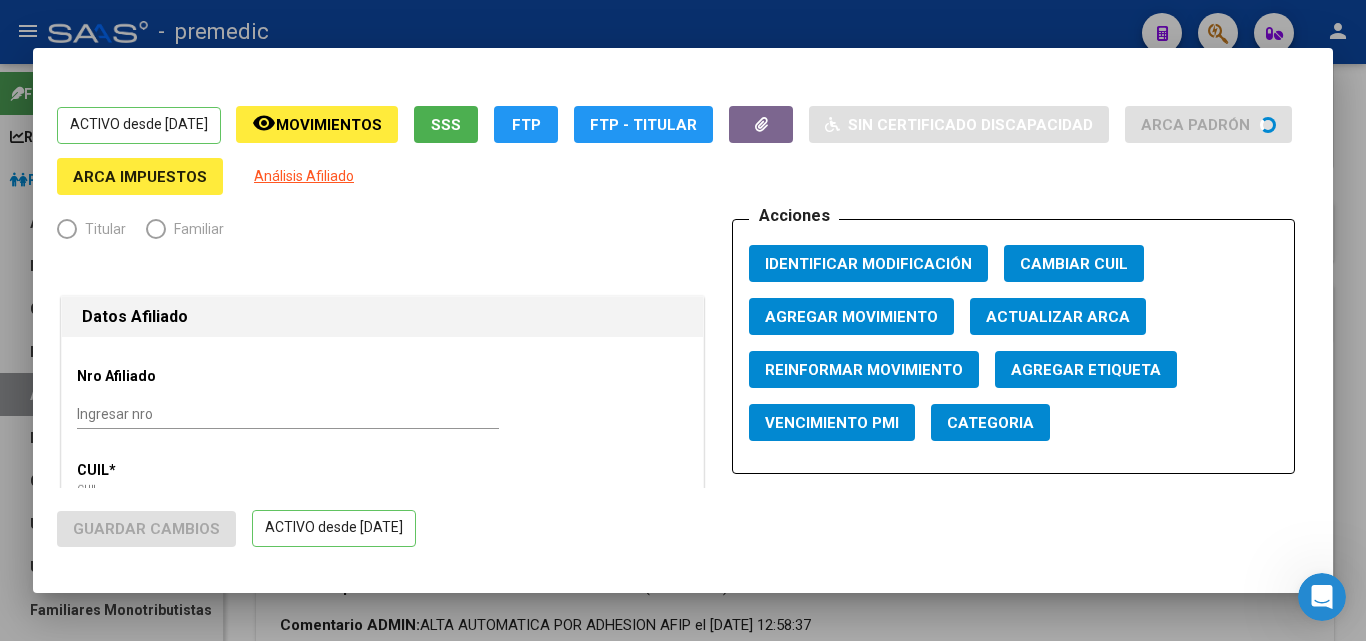 type on "30-64505486-1" 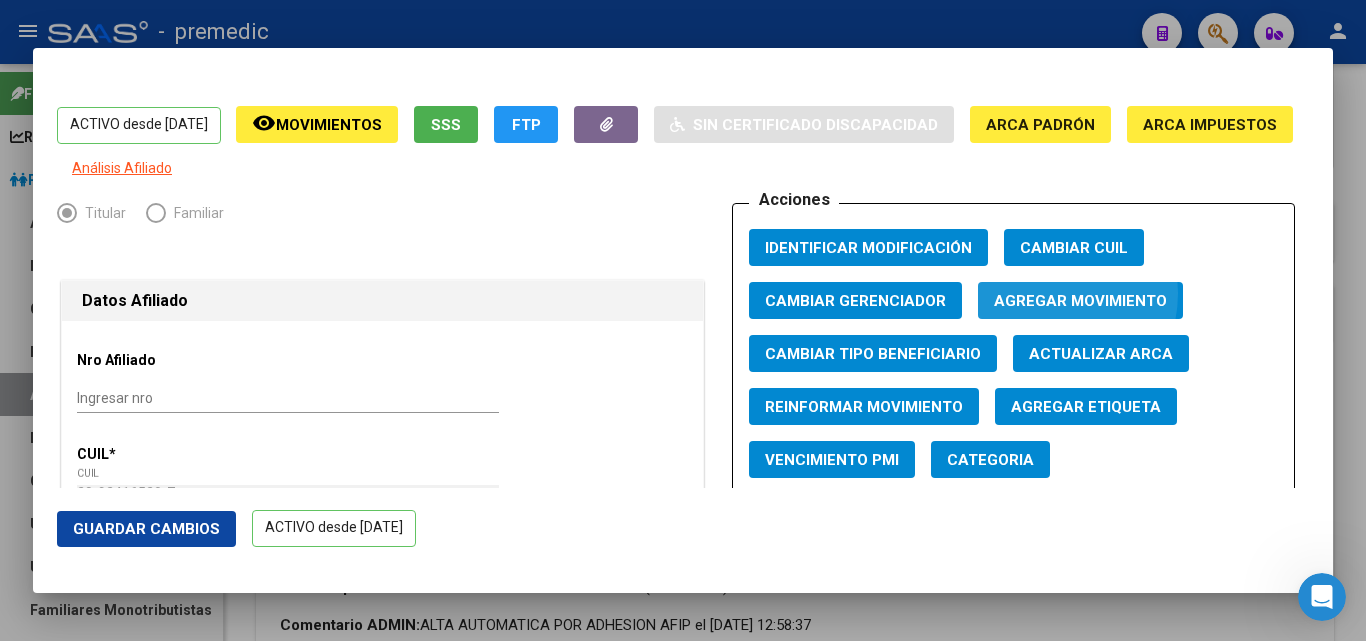 click on "Agregar Movimiento" 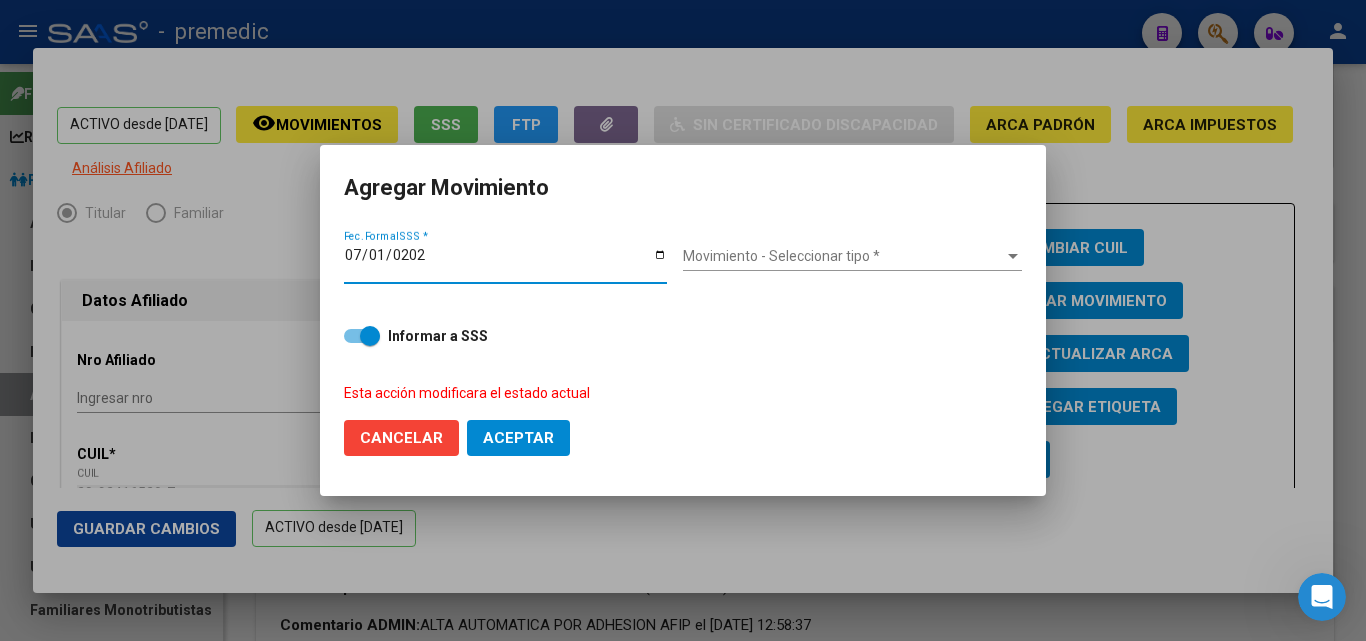 type on "[DATE]" 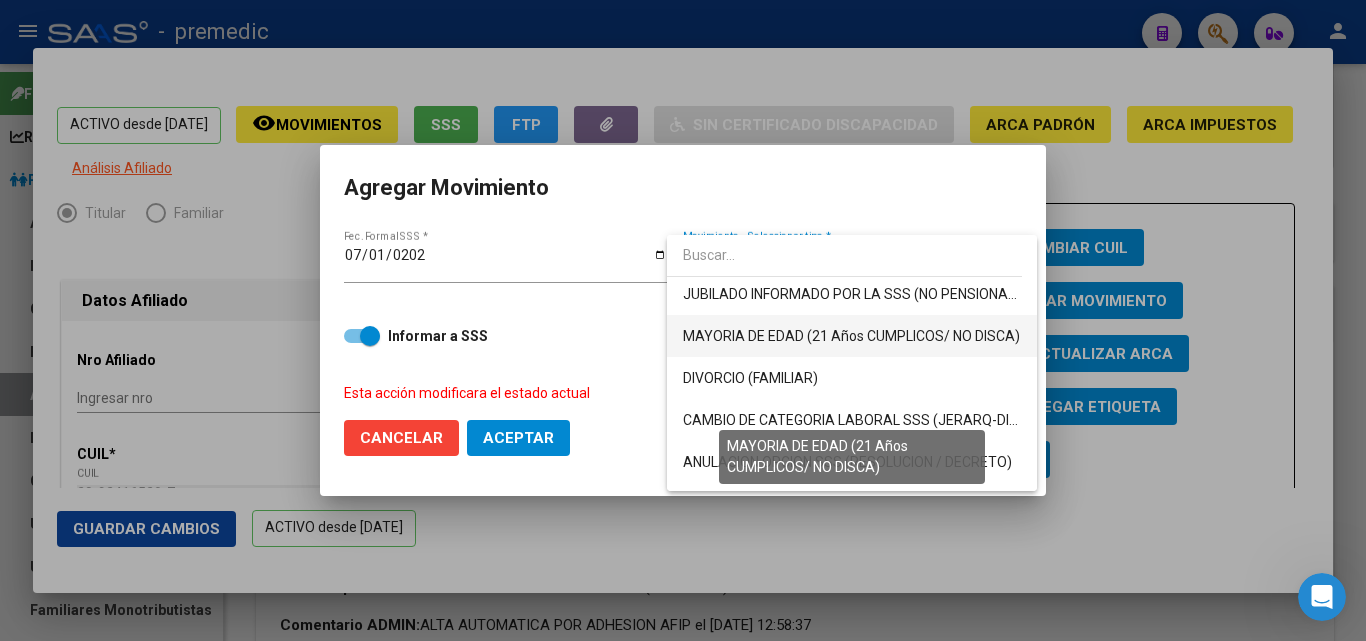 scroll, scrollTop: 200, scrollLeft: 0, axis: vertical 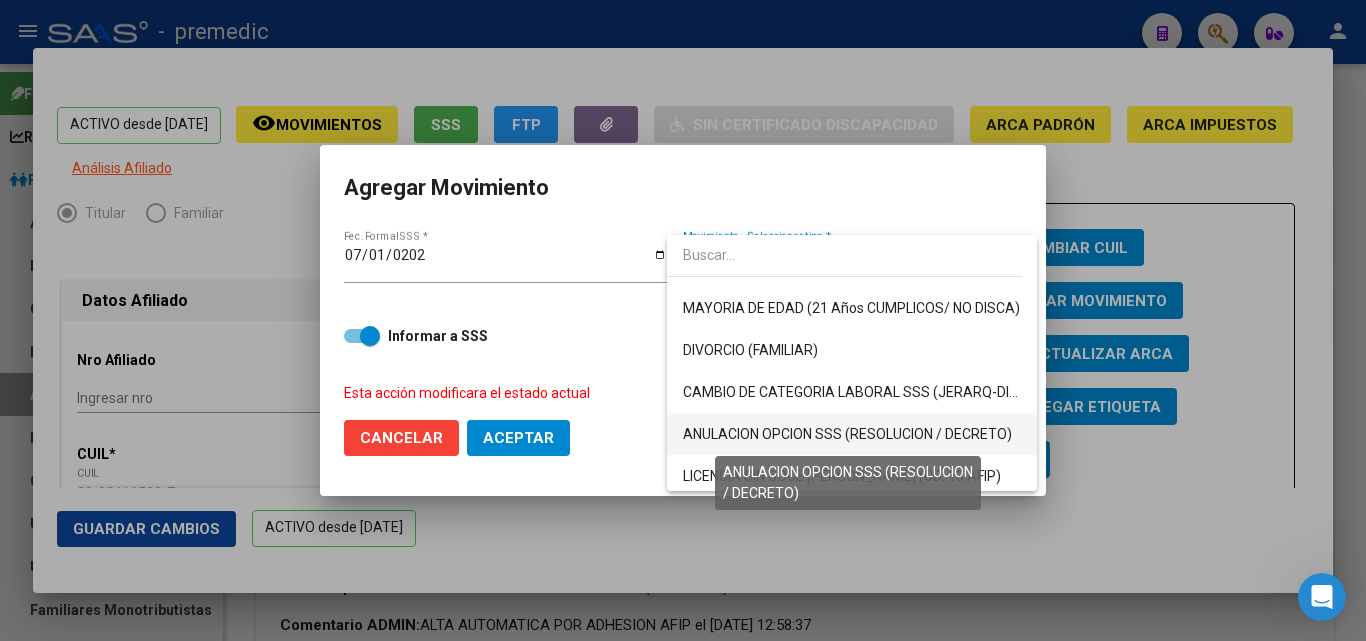 click on "ANULACION OPCION SSS (RESOLUCION / DECRETO)" at bounding box center (847, 434) 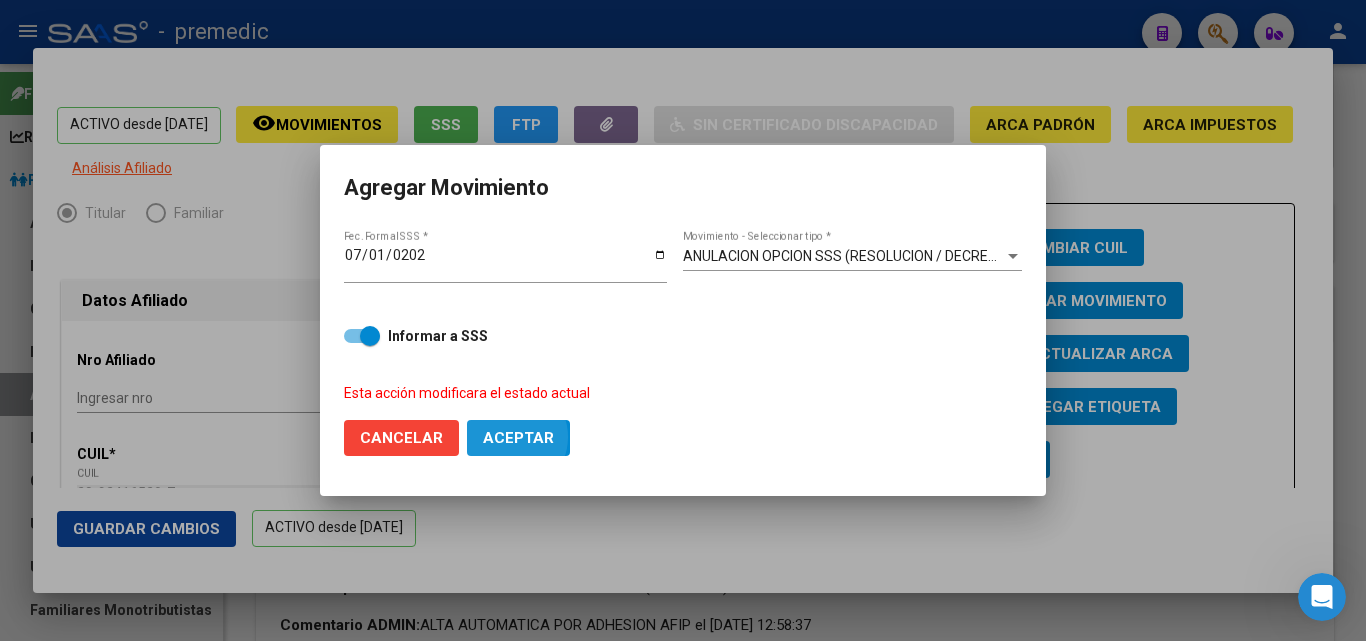 click on "Aceptar" 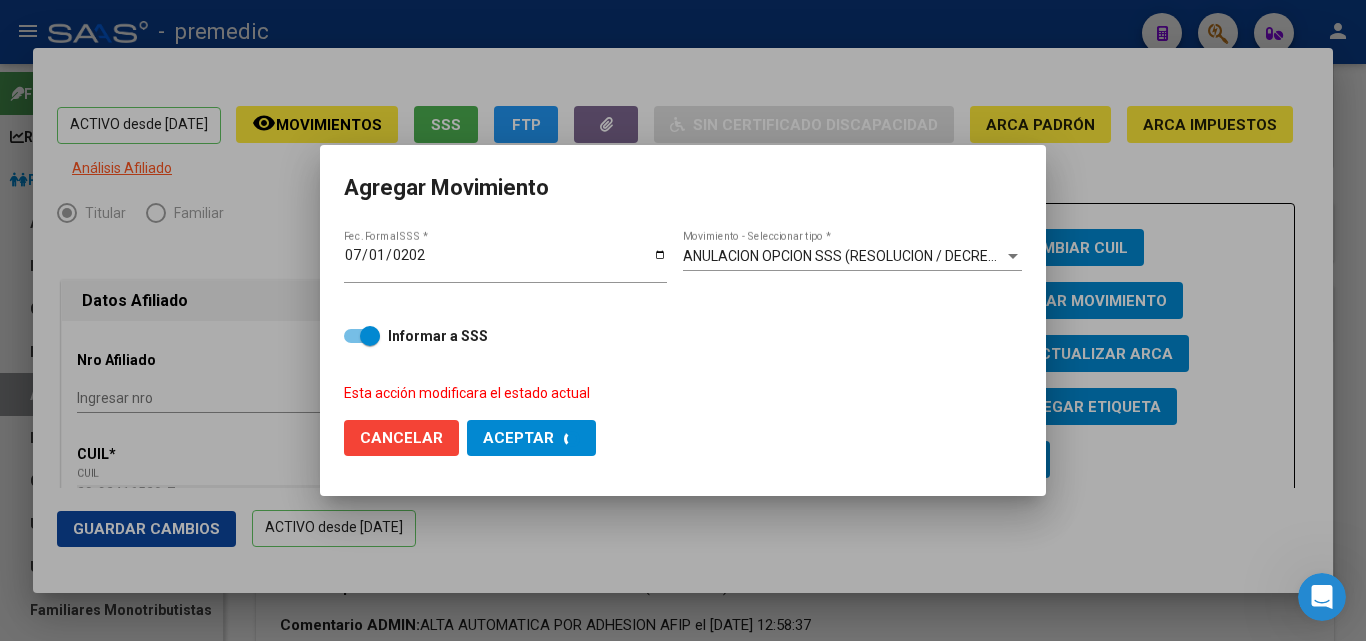 checkbox on "false" 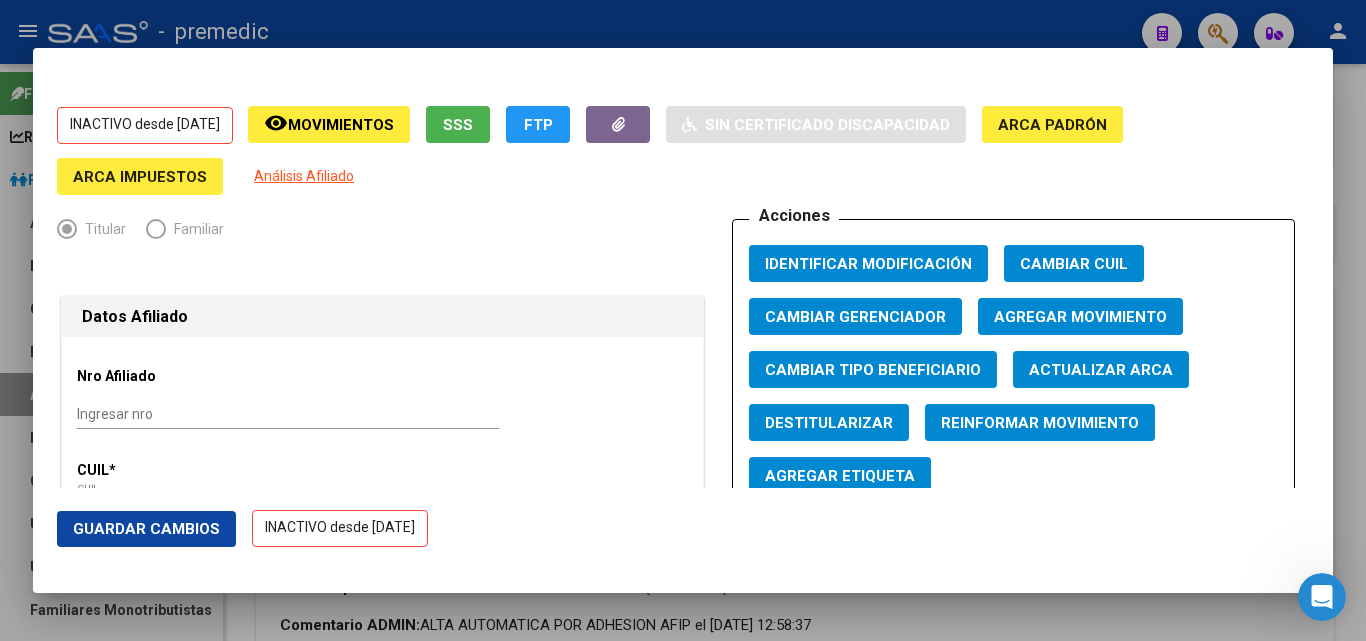 click at bounding box center (683, 320) 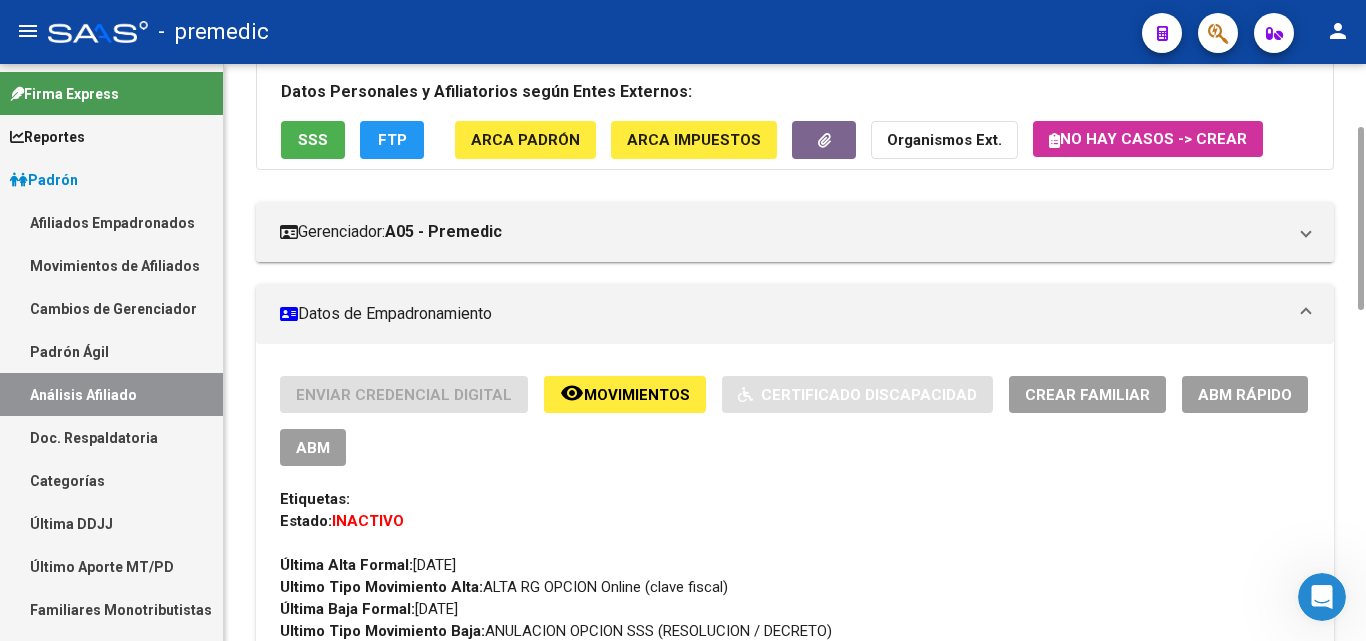 scroll, scrollTop: 0, scrollLeft: 0, axis: both 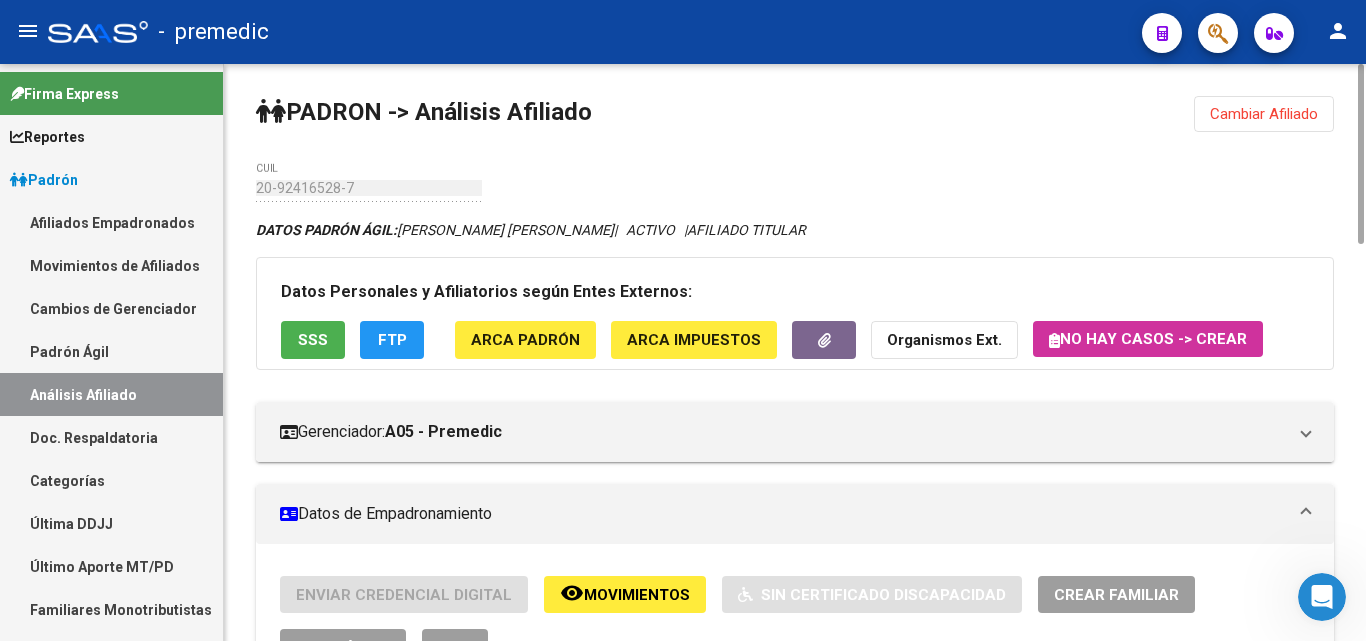 drag, startPoint x: 1248, startPoint y: 135, endPoint x: 1249, endPoint y: 124, distance: 11.045361 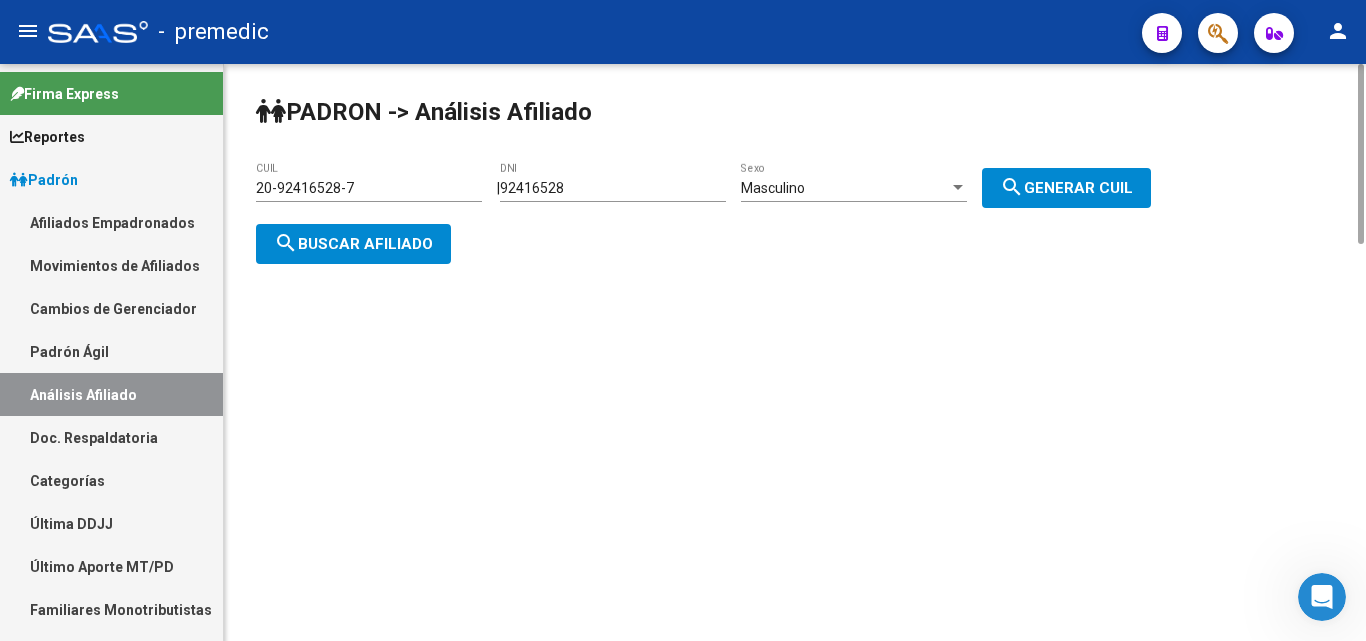 drag, startPoint x: 631, startPoint y: 189, endPoint x: 486, endPoint y: 194, distance: 145.08618 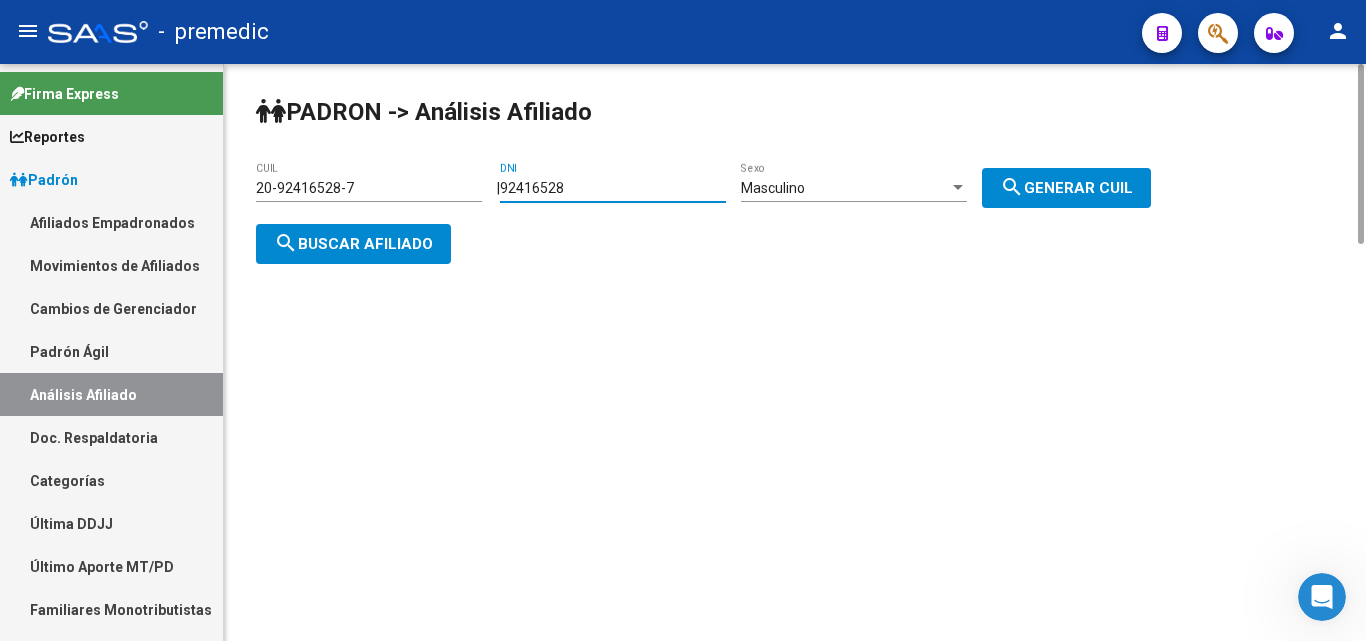 paste on "27094130" 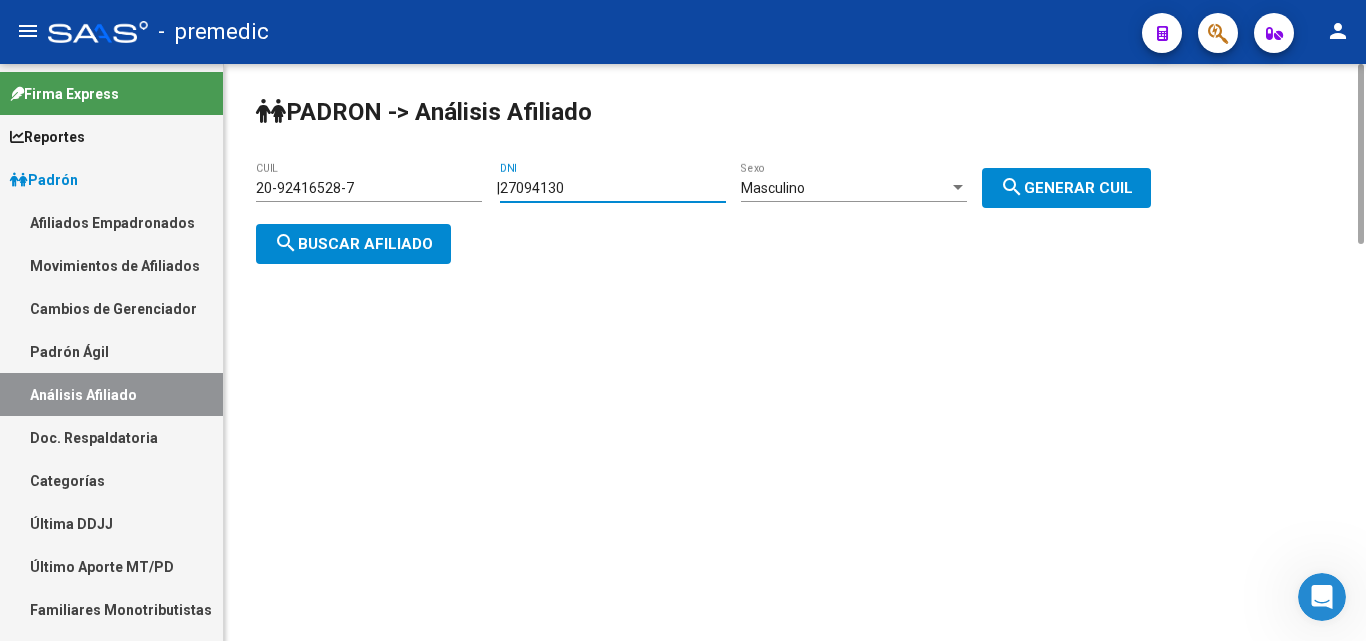 type on "27094130" 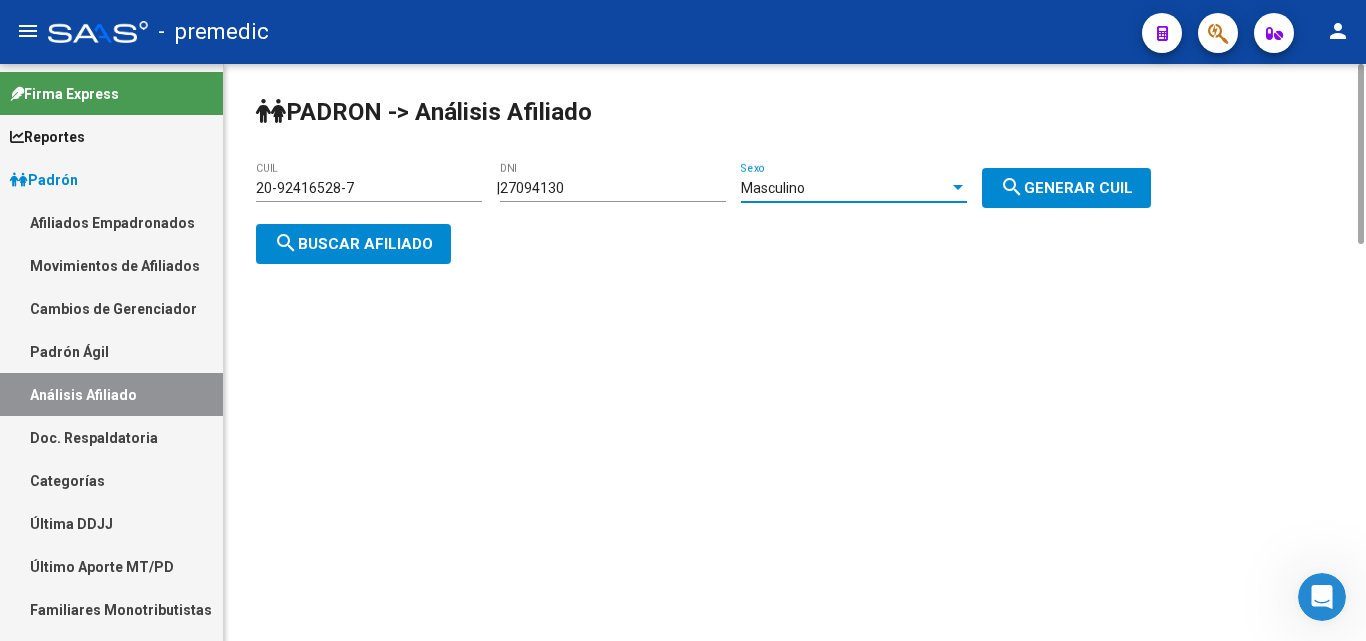 click on "Masculino" at bounding box center [845, 188] 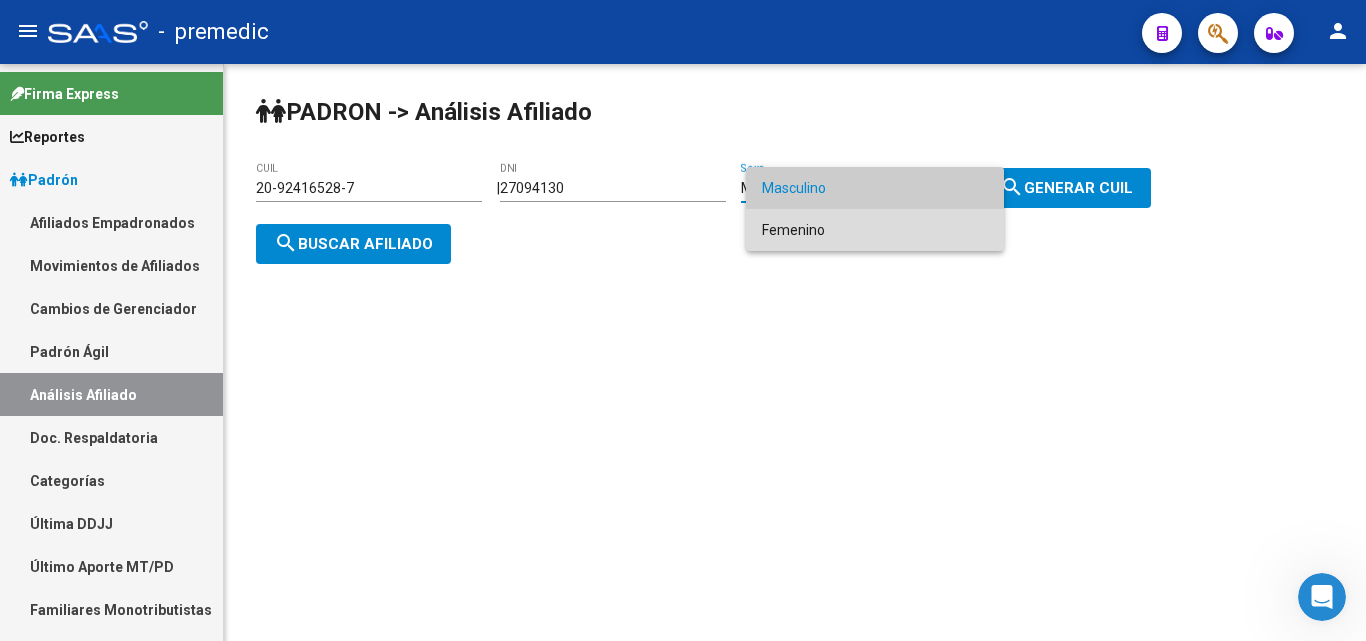 click on "Femenino" at bounding box center (875, 230) 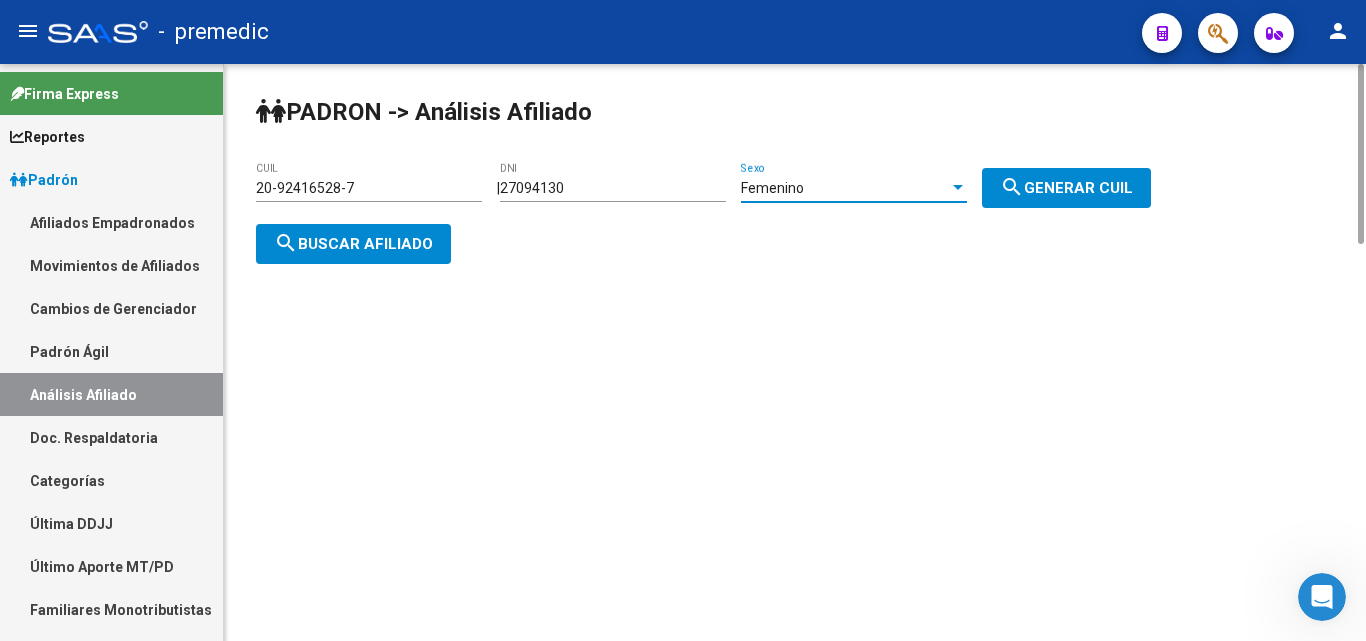 click on "search  Generar CUIL" 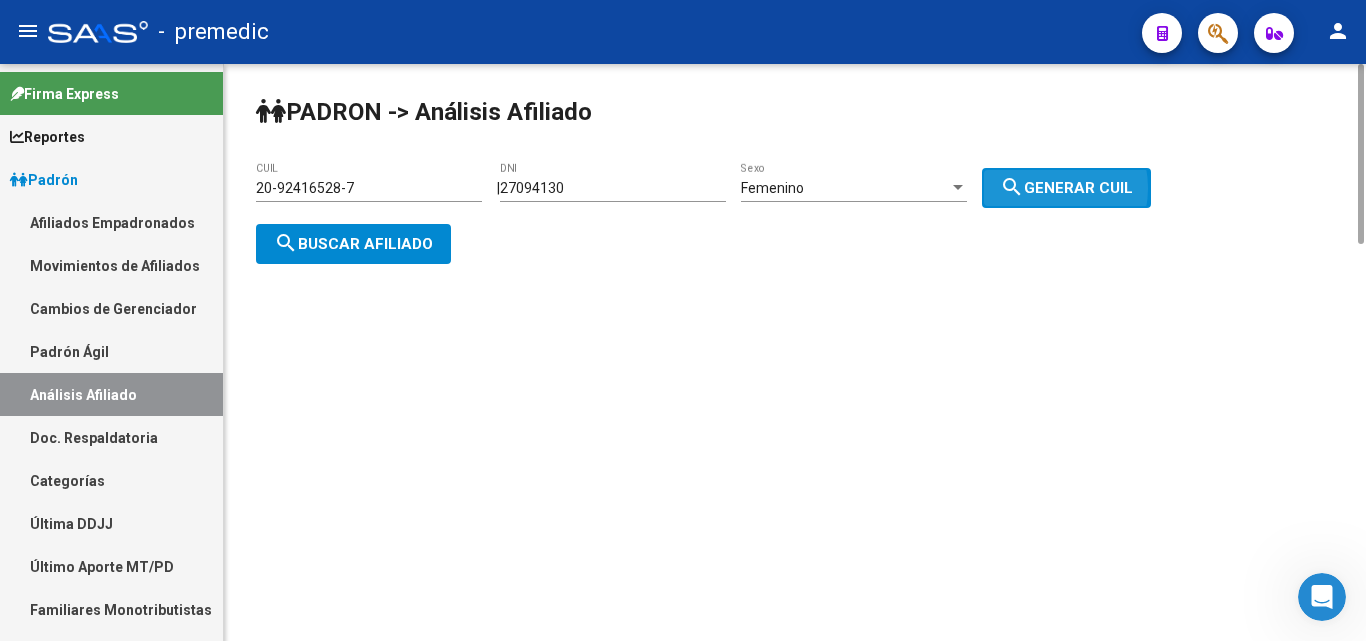 type on "27-27094130-9" 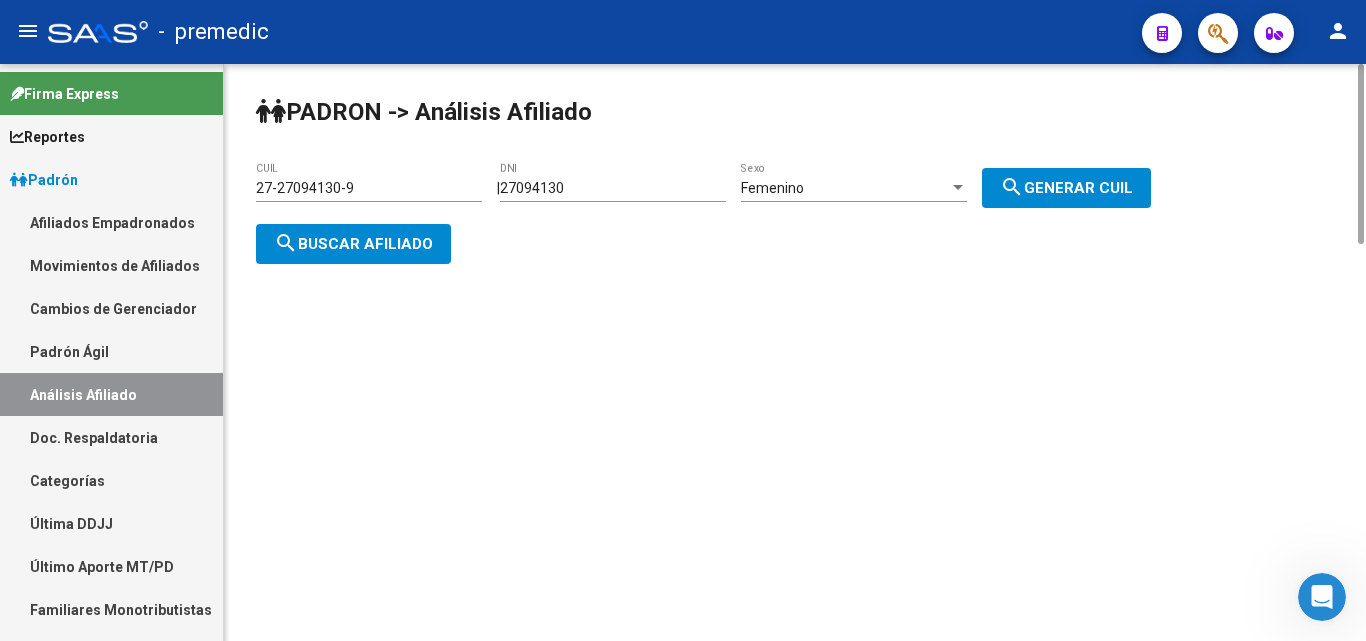 click on "search  Buscar afiliado" 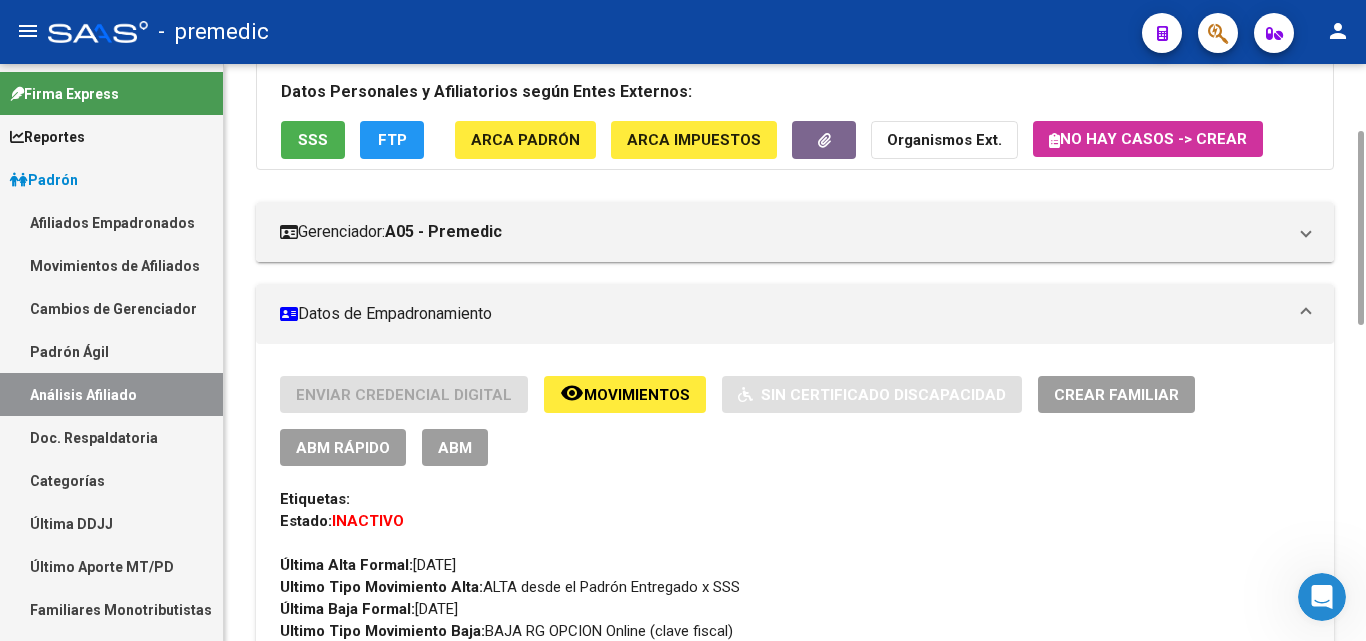 scroll, scrollTop: 0, scrollLeft: 0, axis: both 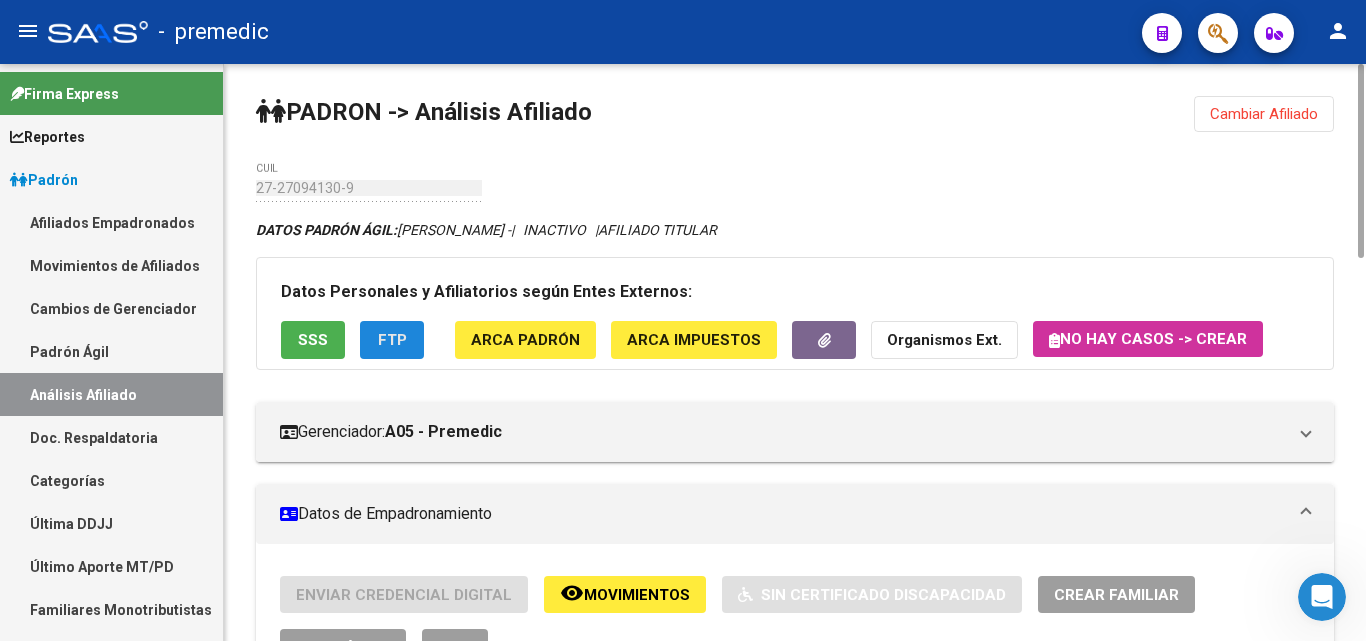 click on "FTP" 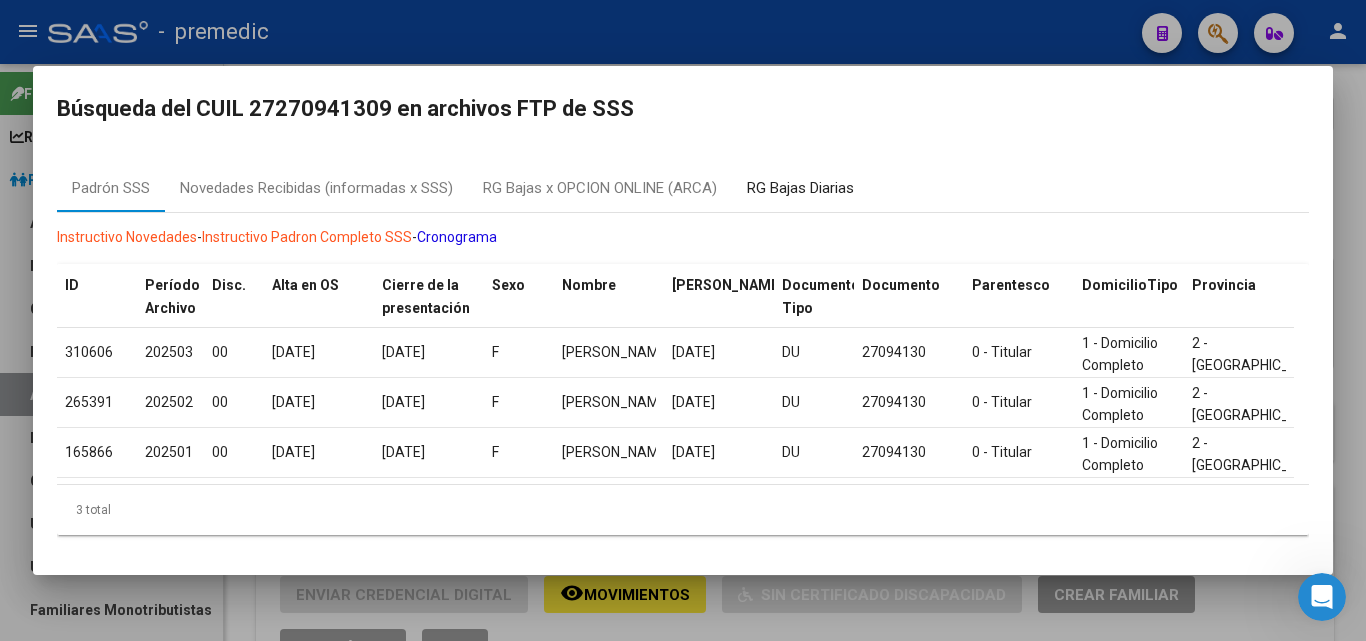 click on "RG Bajas Diarias" at bounding box center (800, 188) 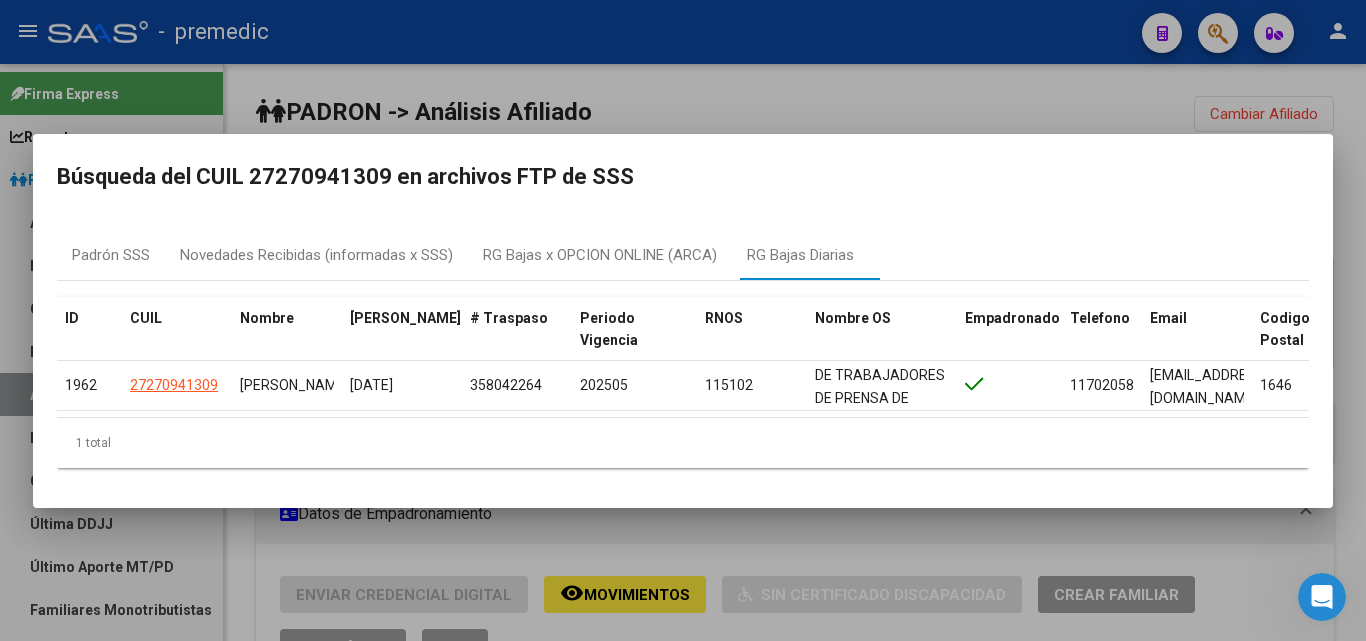 click at bounding box center [683, 320] 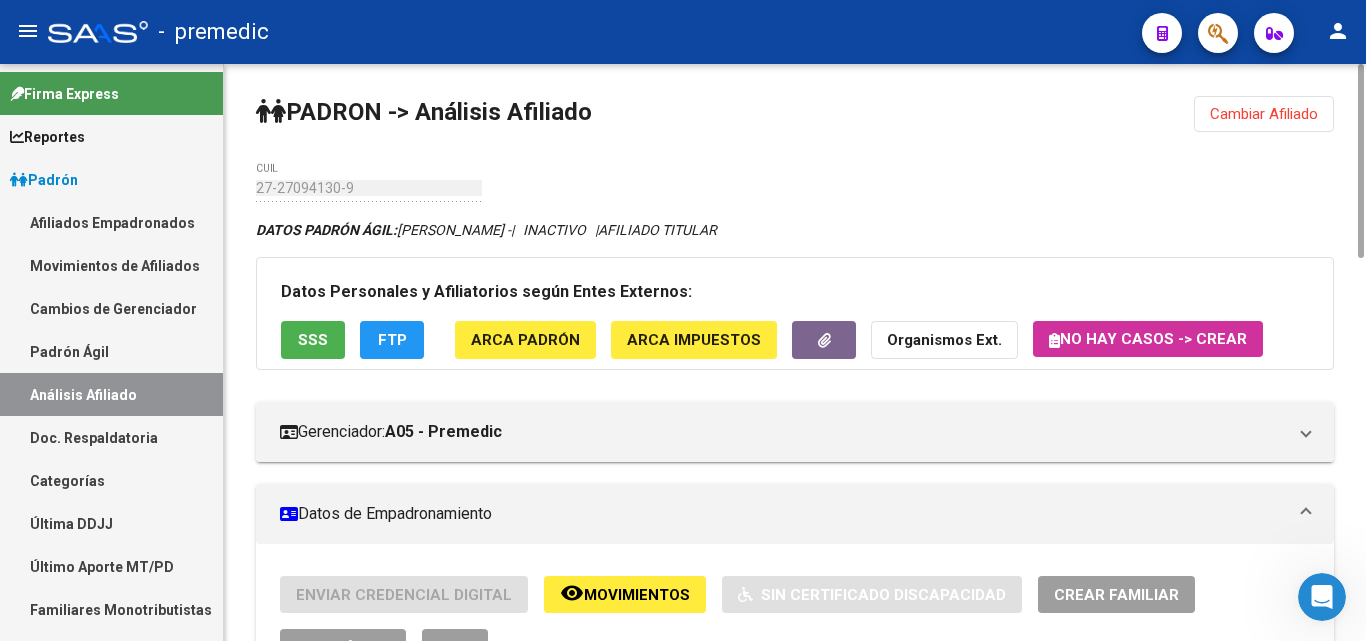 click on "ABM Rápido" 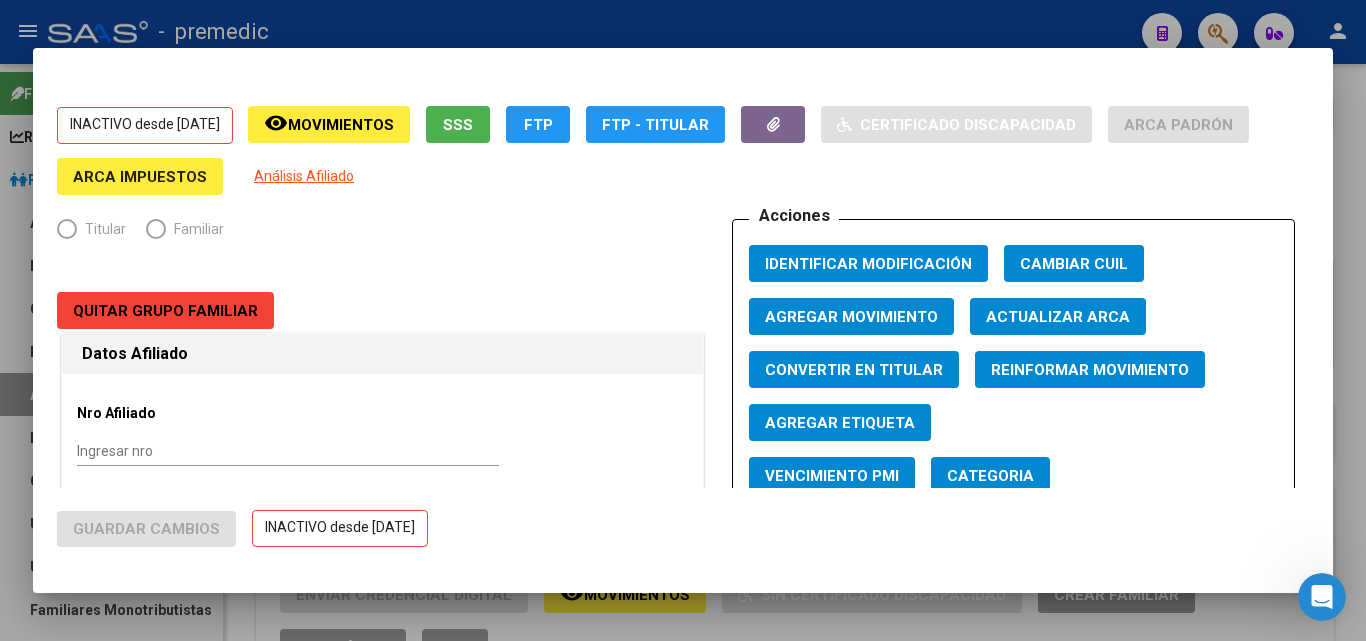 radio on "true" 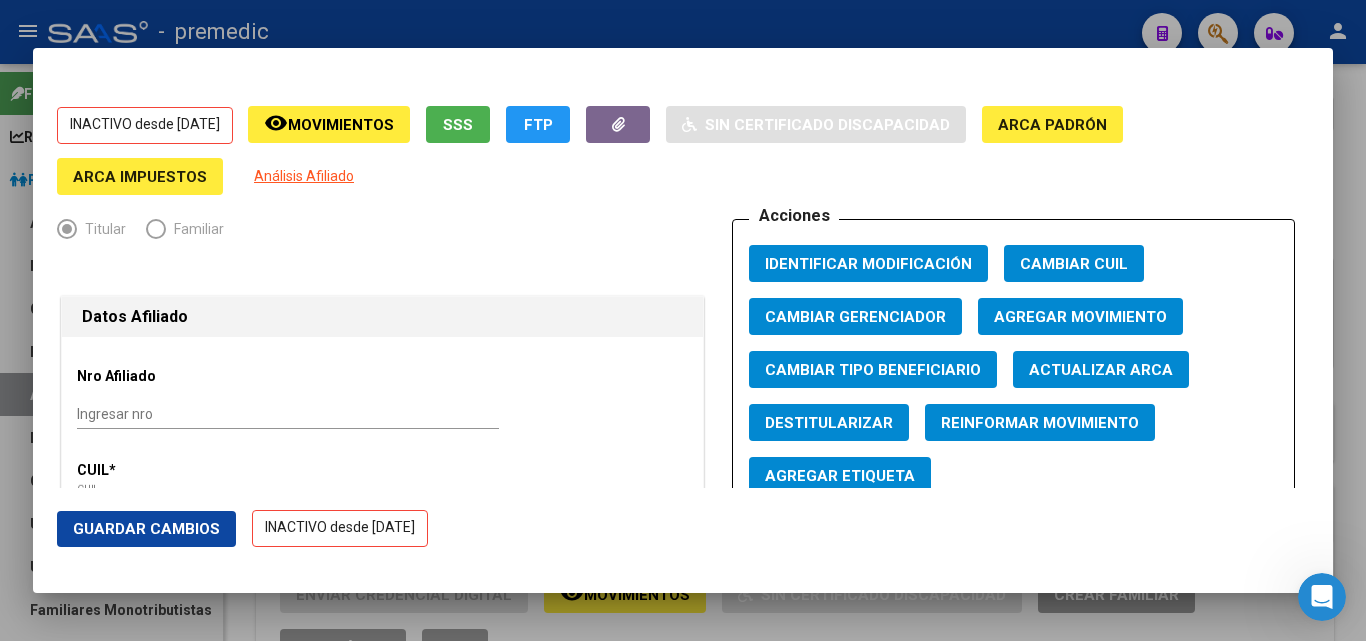 click on "Agregar Movimiento" 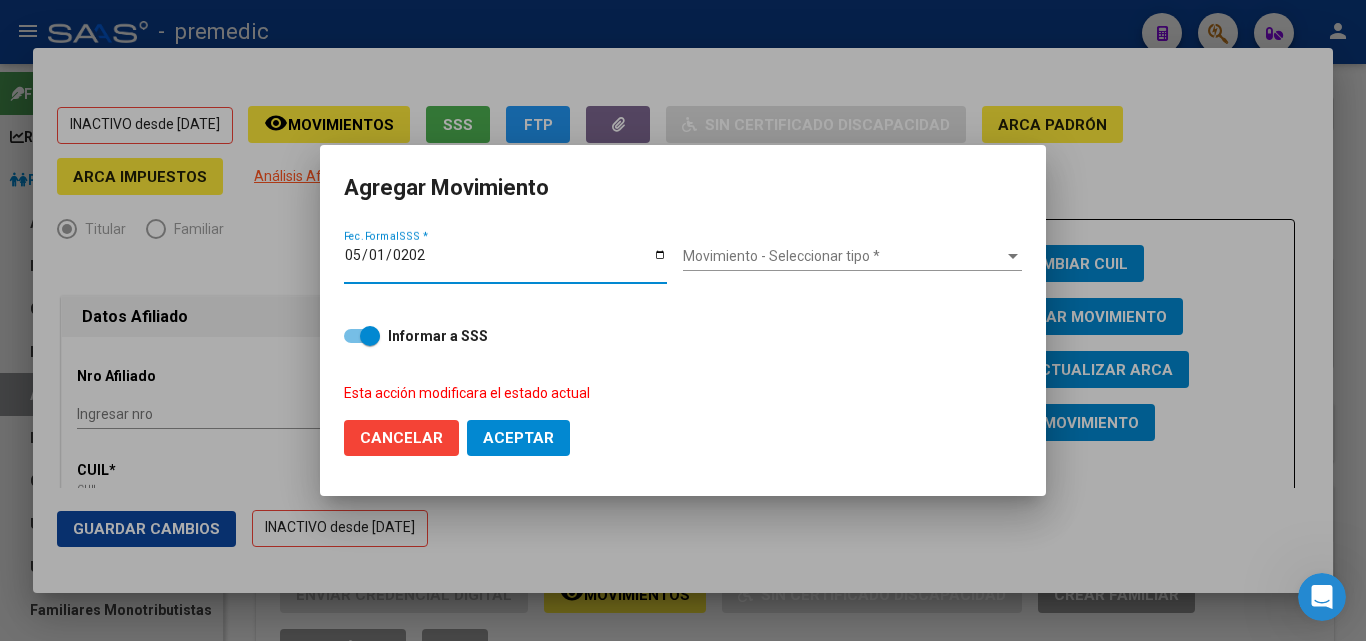 type on "[DATE]" 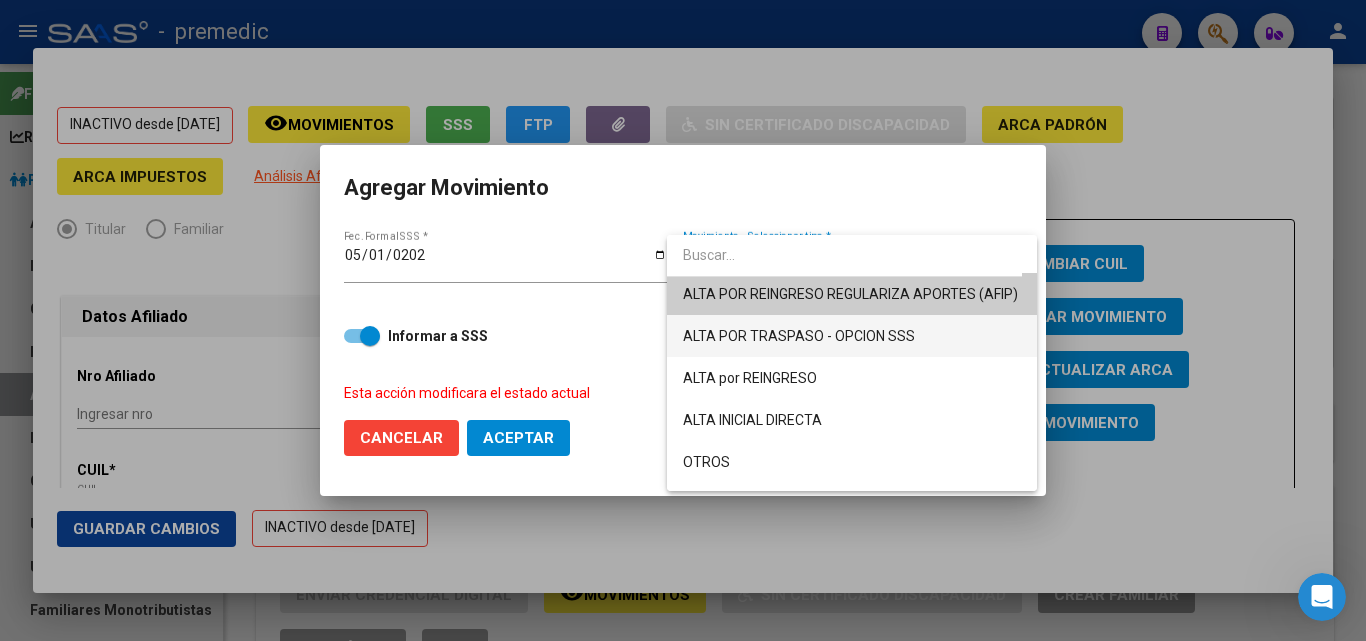 scroll, scrollTop: 0, scrollLeft: 0, axis: both 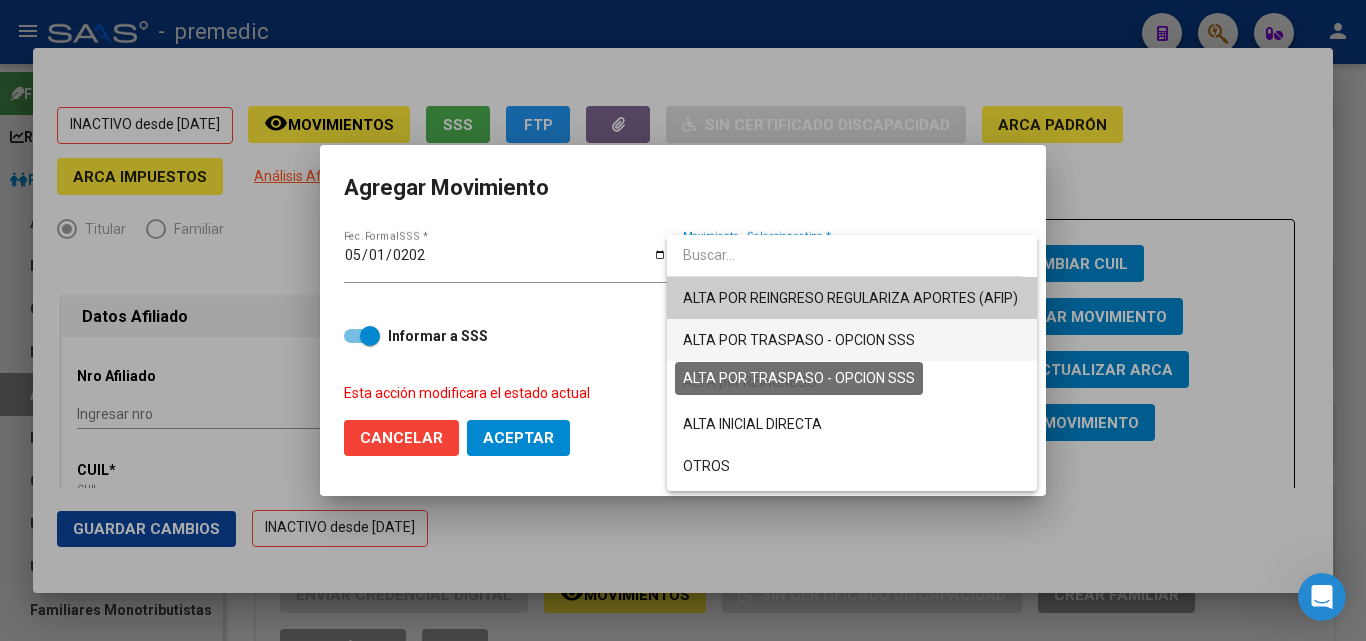 click on "ALTA POR TRASPASO - OPCION SSS" at bounding box center [799, 340] 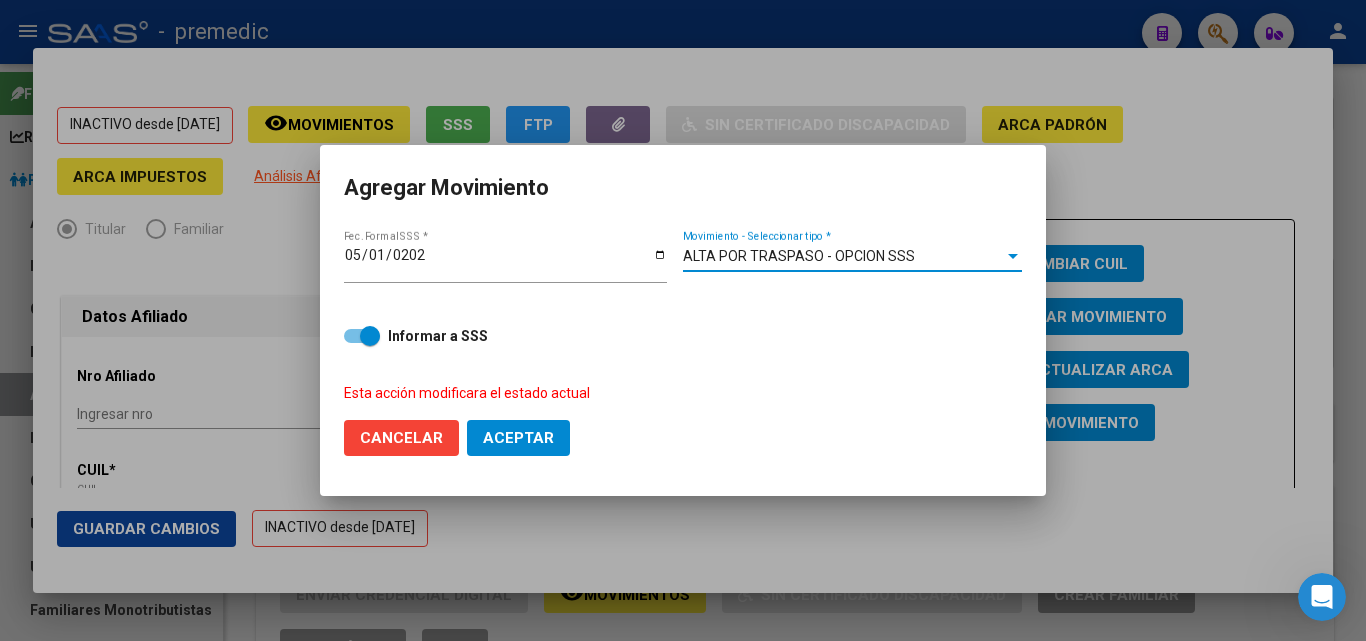 click on "Aceptar" 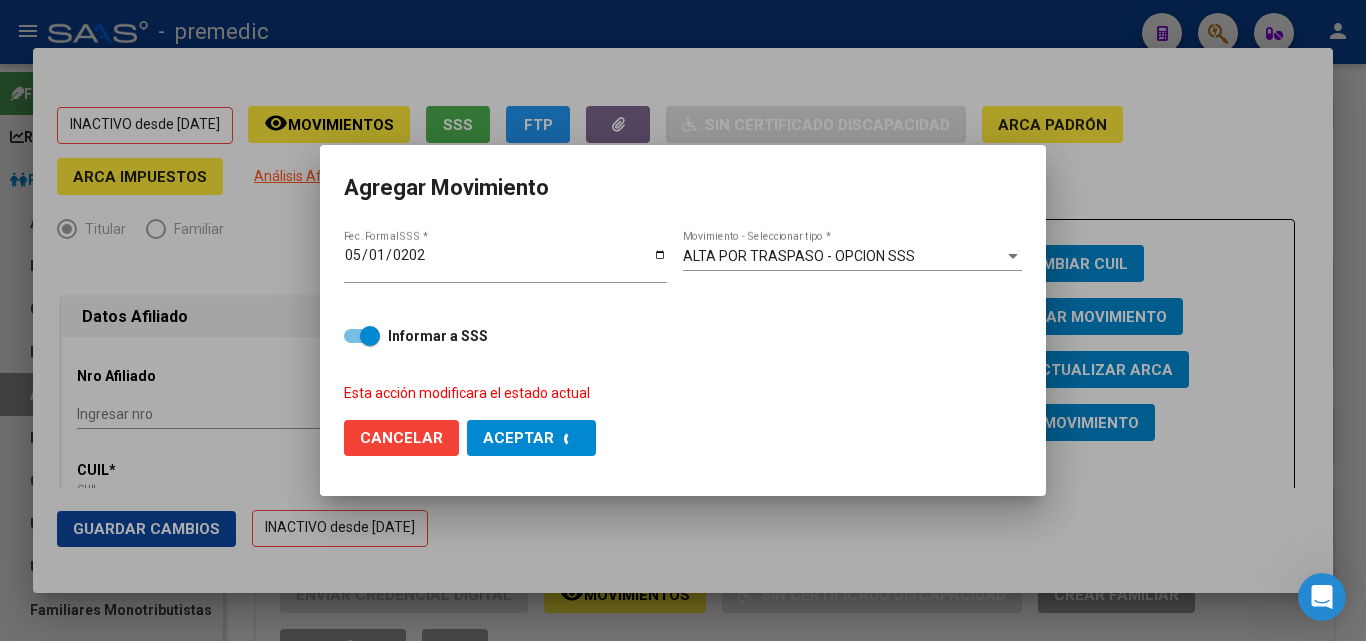checkbox on "false" 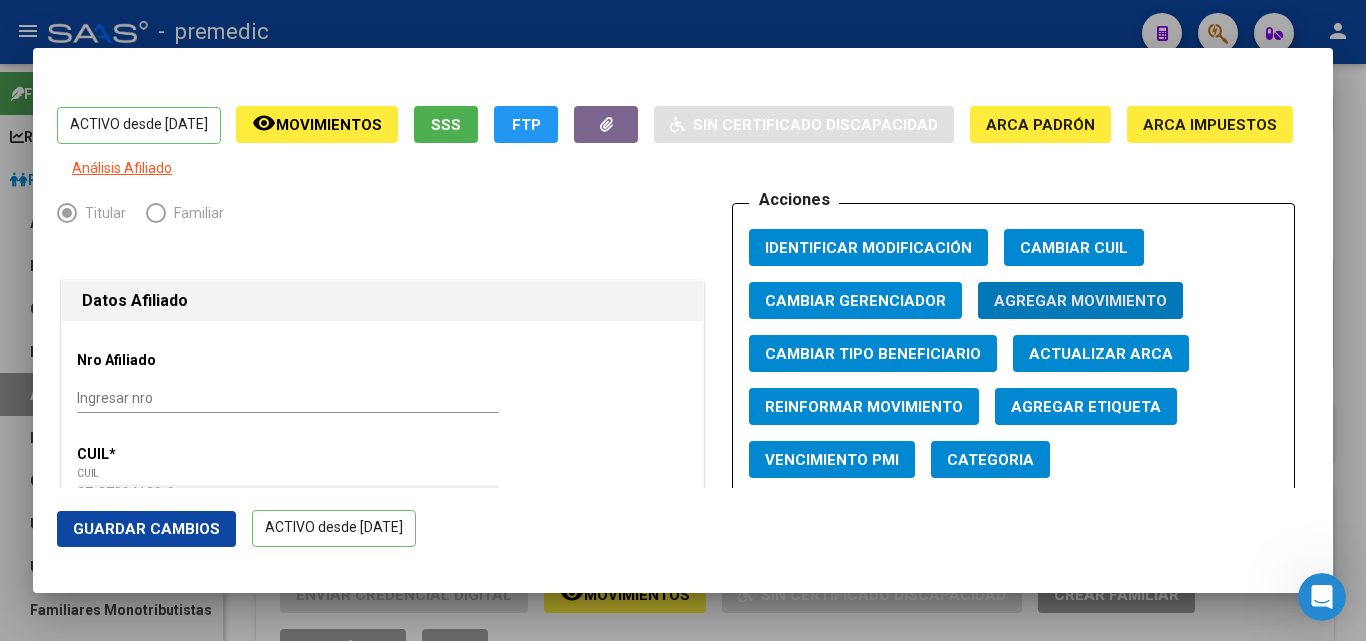 click at bounding box center (683, 320) 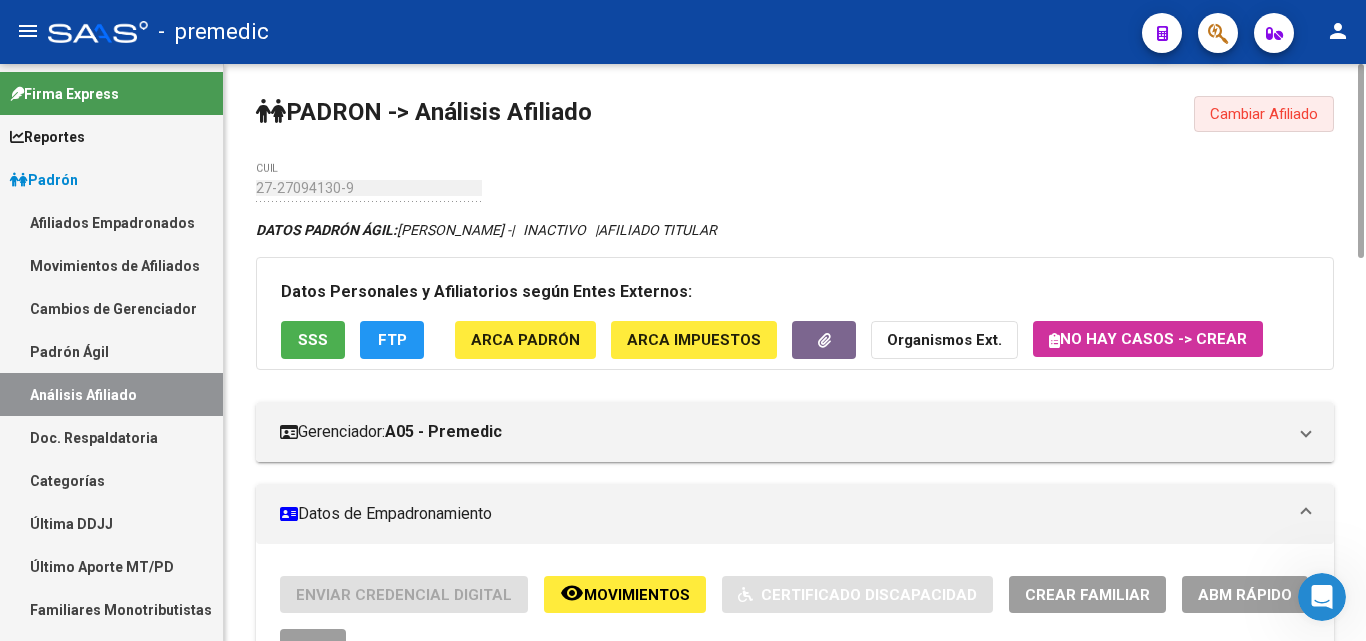 click on "Cambiar Afiliado" 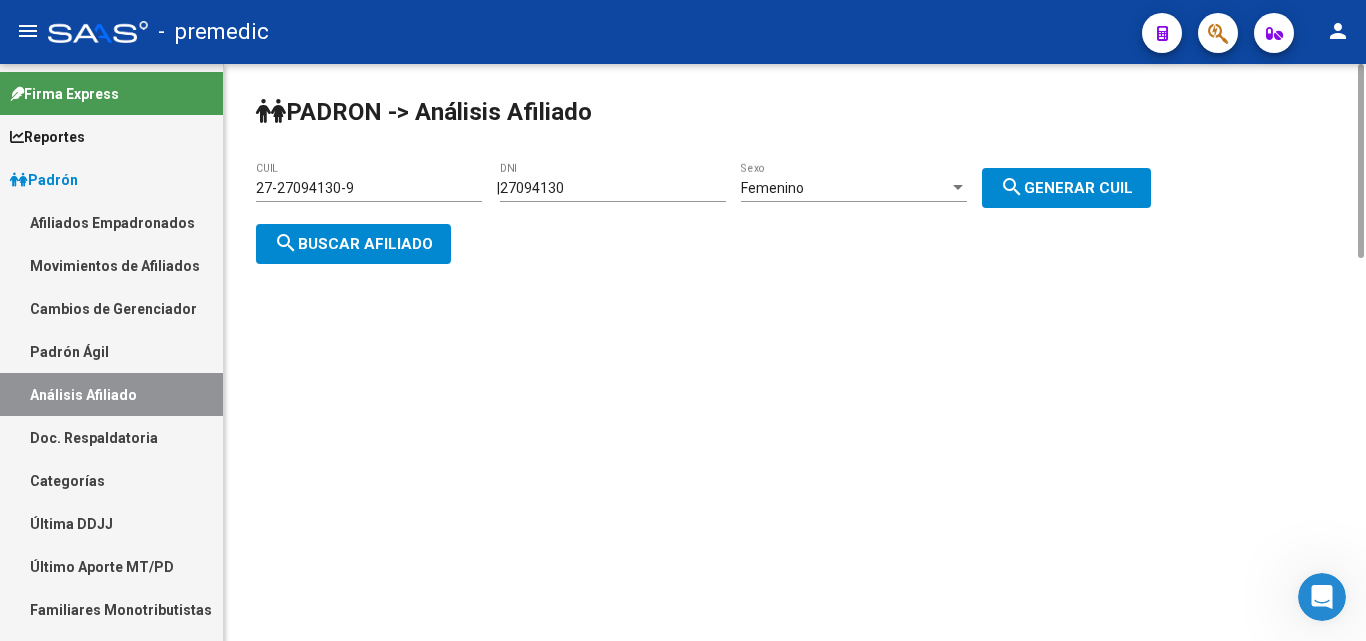 drag, startPoint x: 575, startPoint y: 189, endPoint x: 467, endPoint y: 196, distance: 108.226616 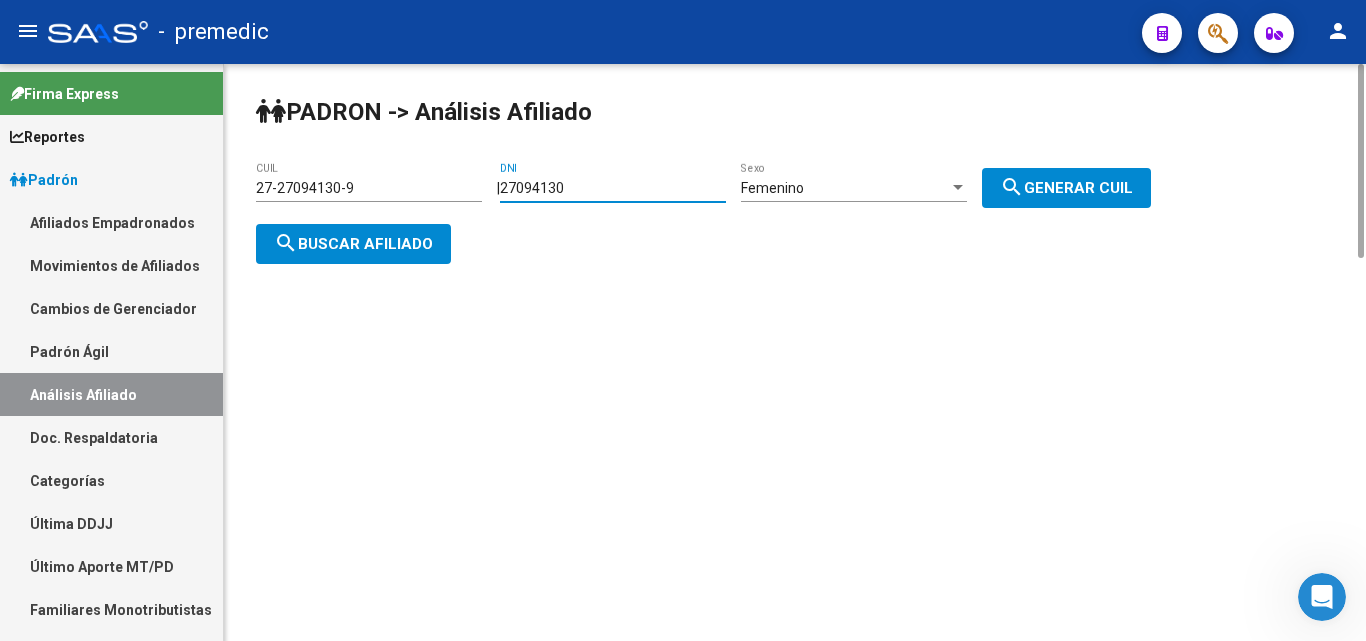 paste on "4158542" 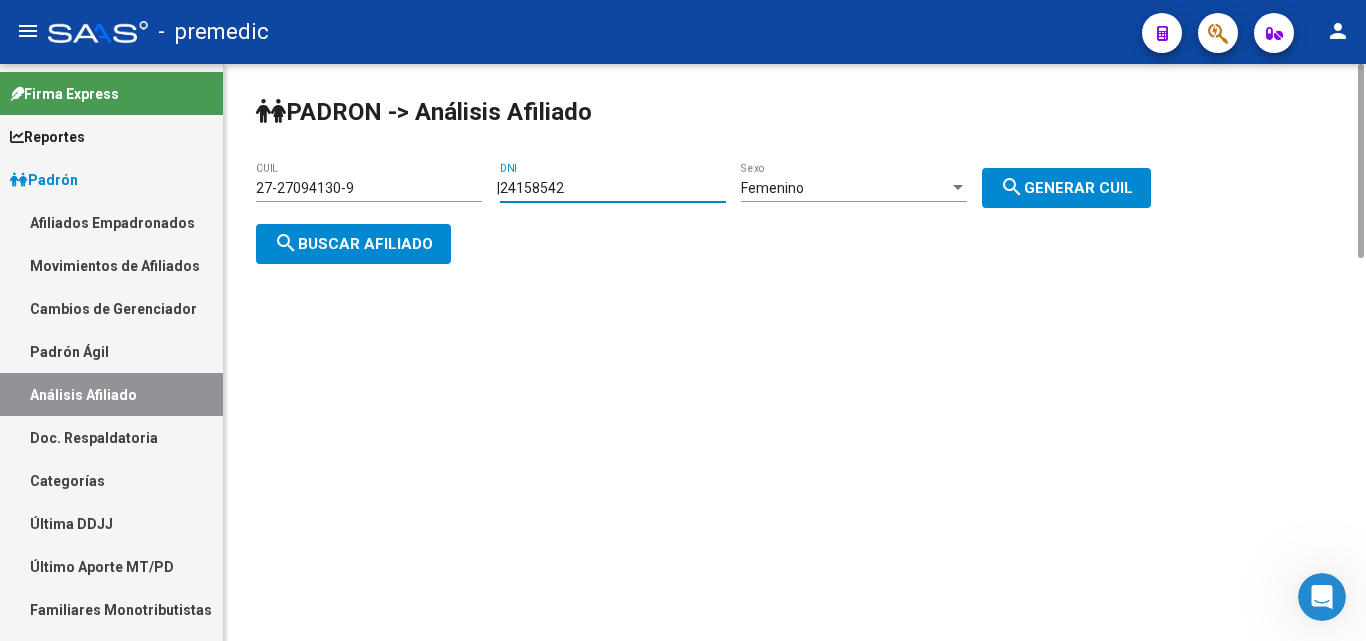 type on "24158542" 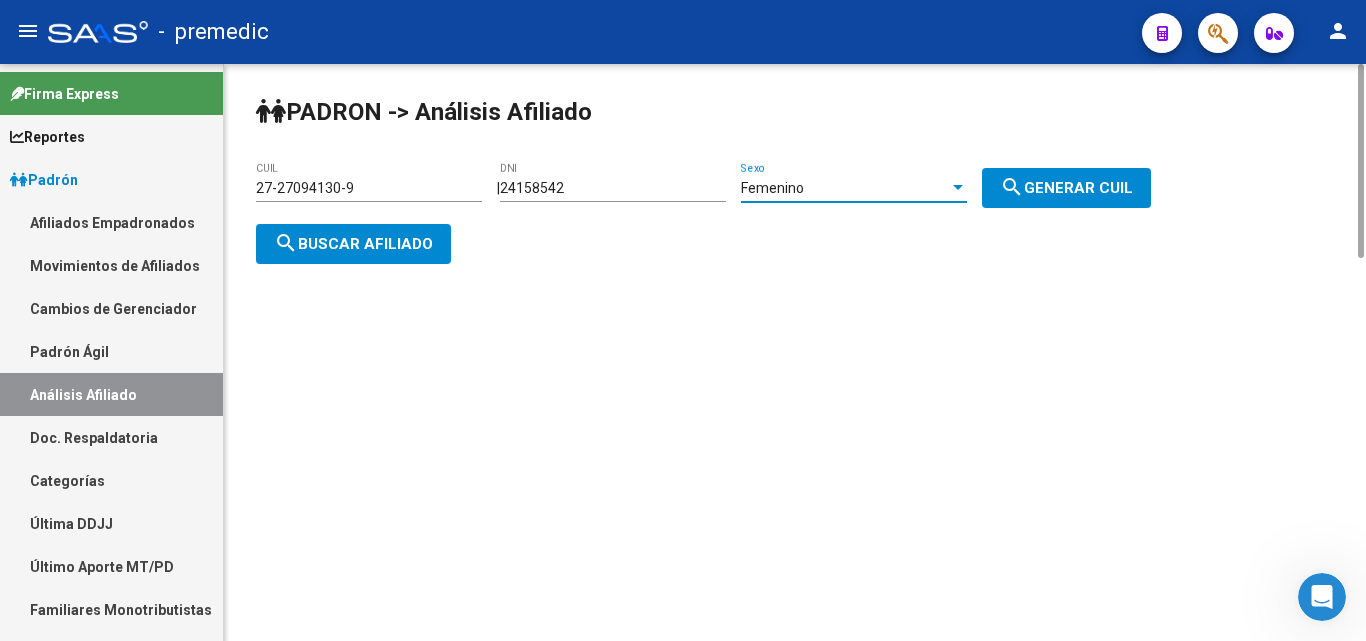 click on "Femenino" at bounding box center (845, 188) 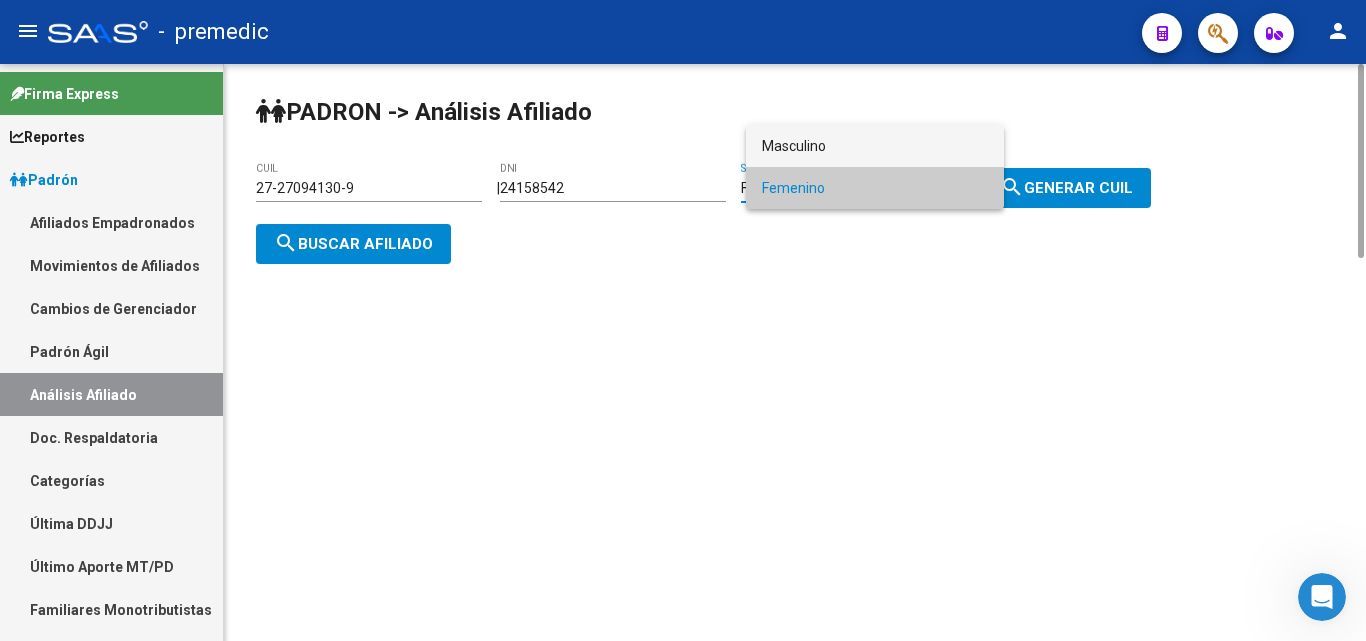 click on "Masculino" at bounding box center (875, 146) 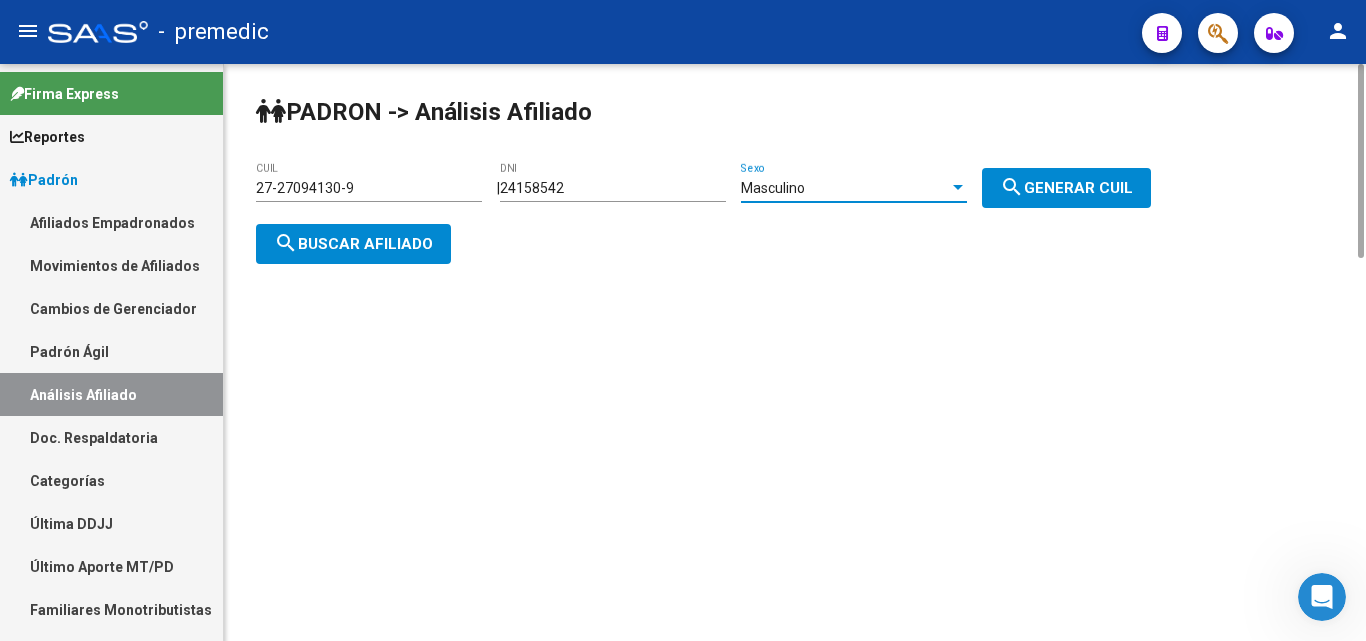 click on "search" 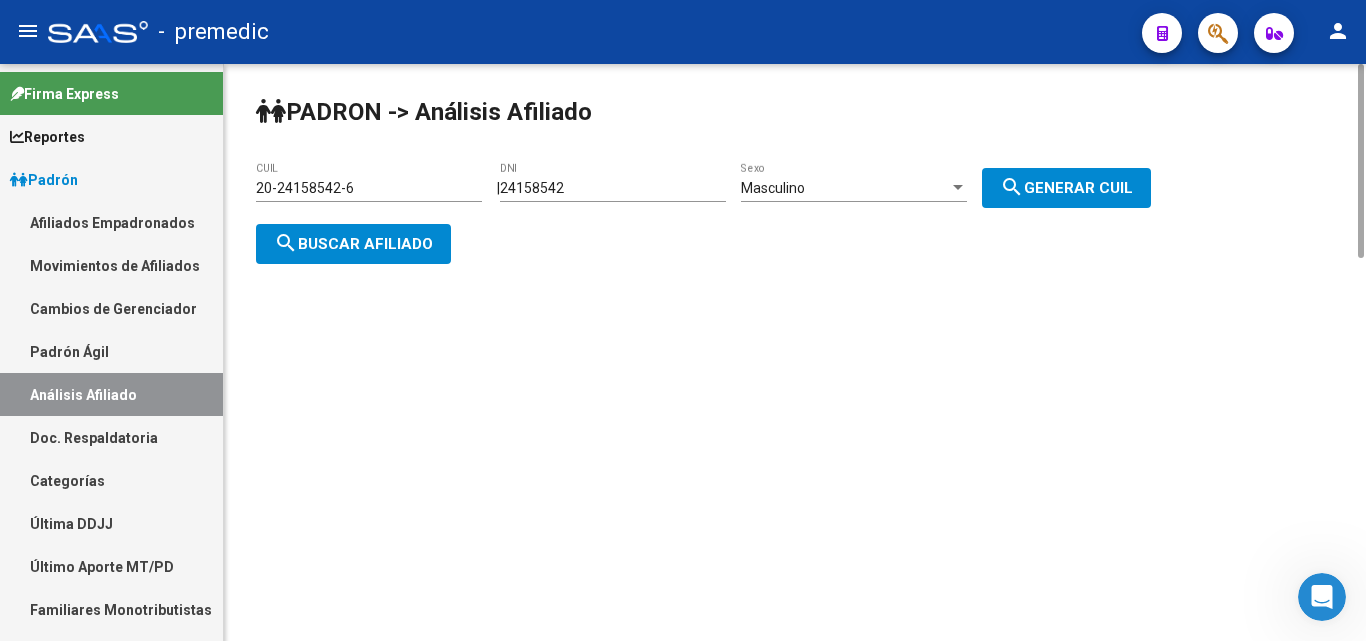click on "search  Buscar afiliado" 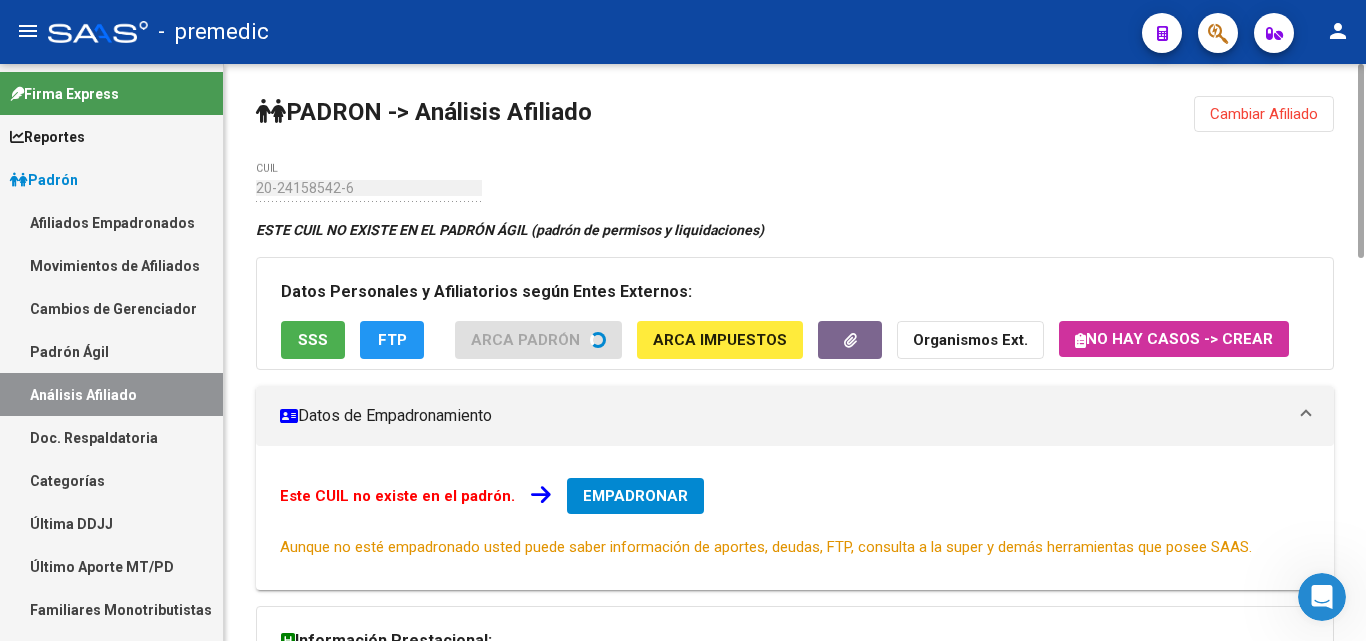 click on "Cambiar Afiliado" 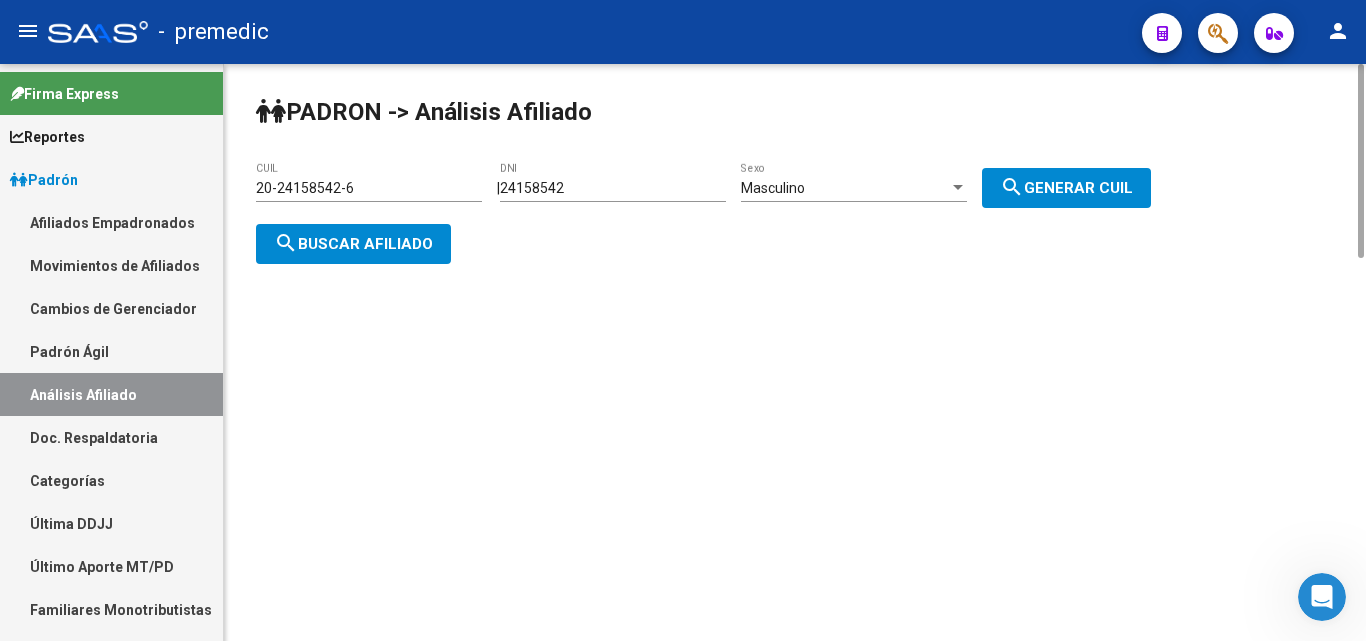 click on "Masculino  Sexo" 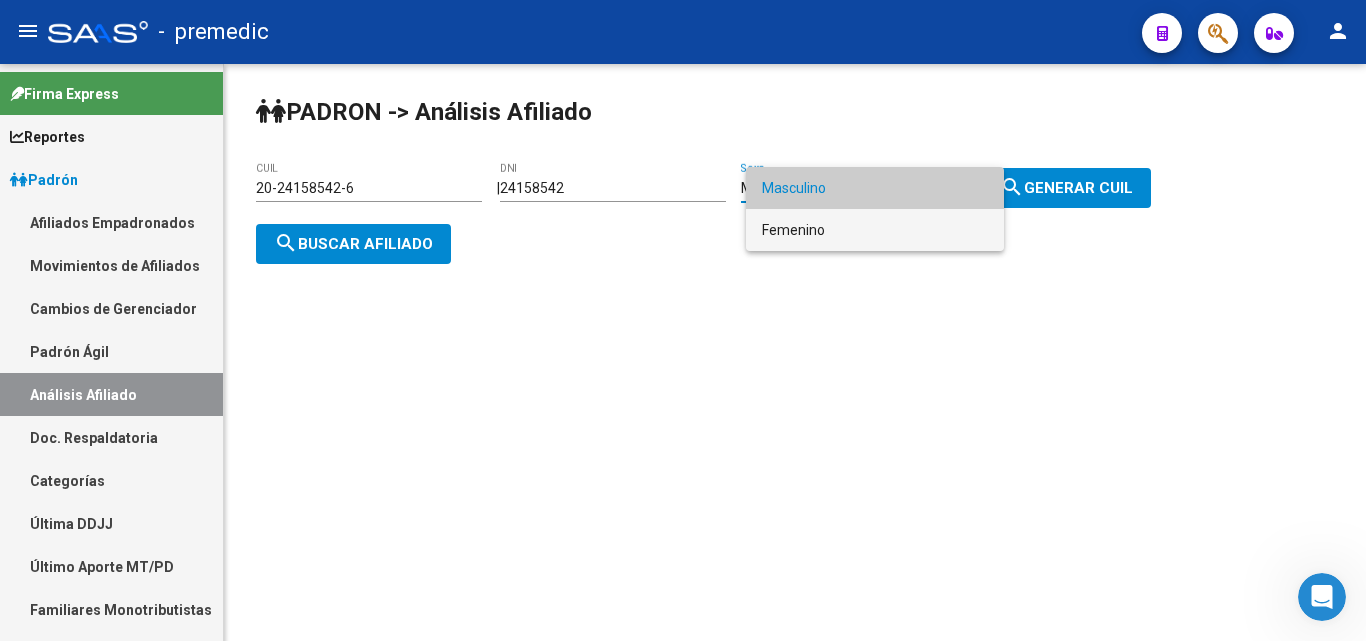 click on "Femenino" at bounding box center (875, 230) 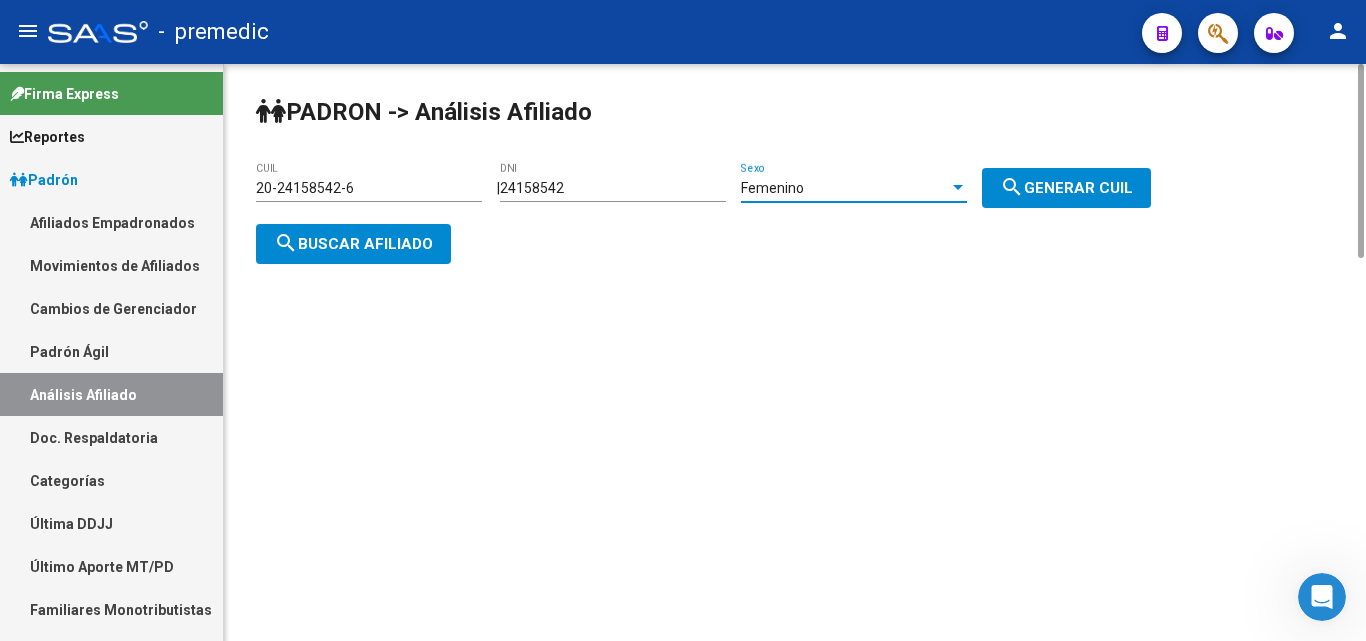 click on "search  Generar CUIL" 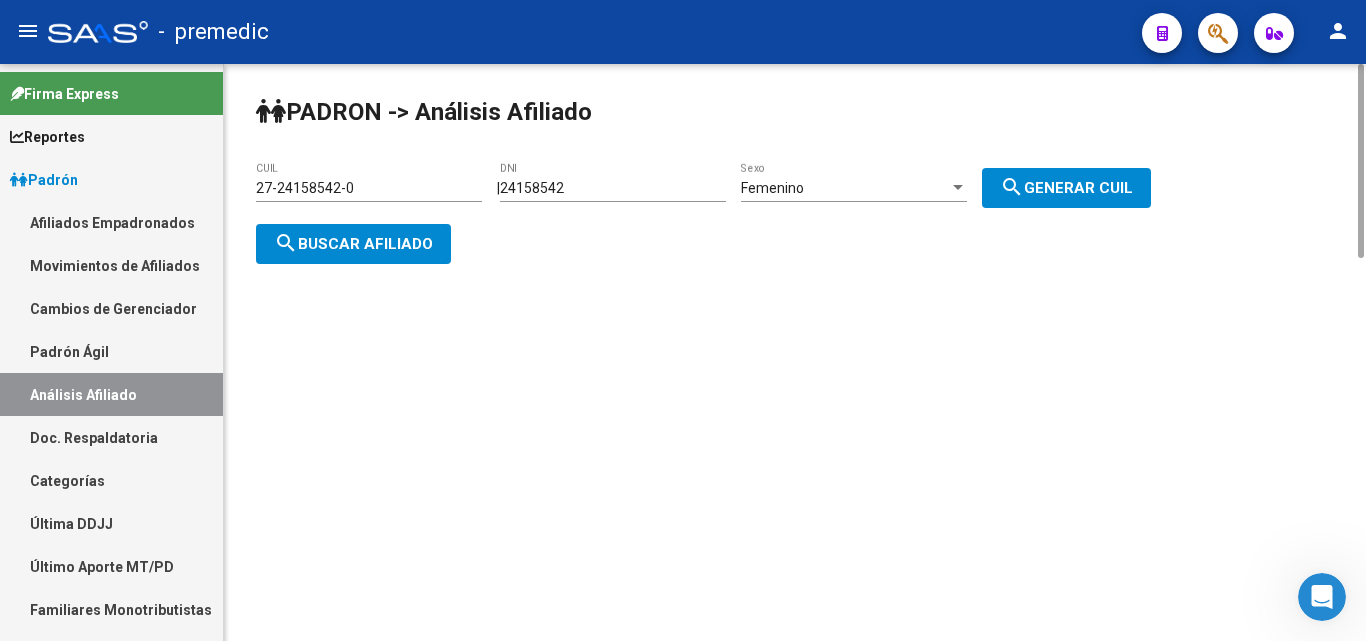 click on "search  Buscar afiliado" 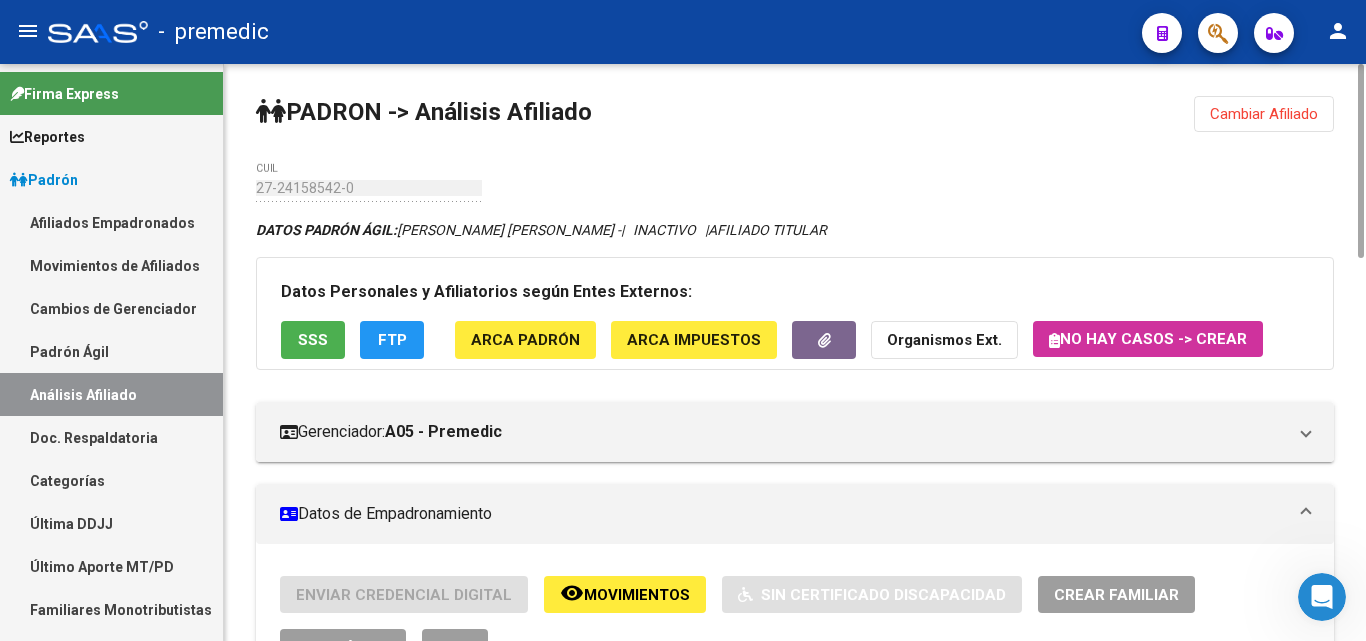 click on "ABM Rápido" 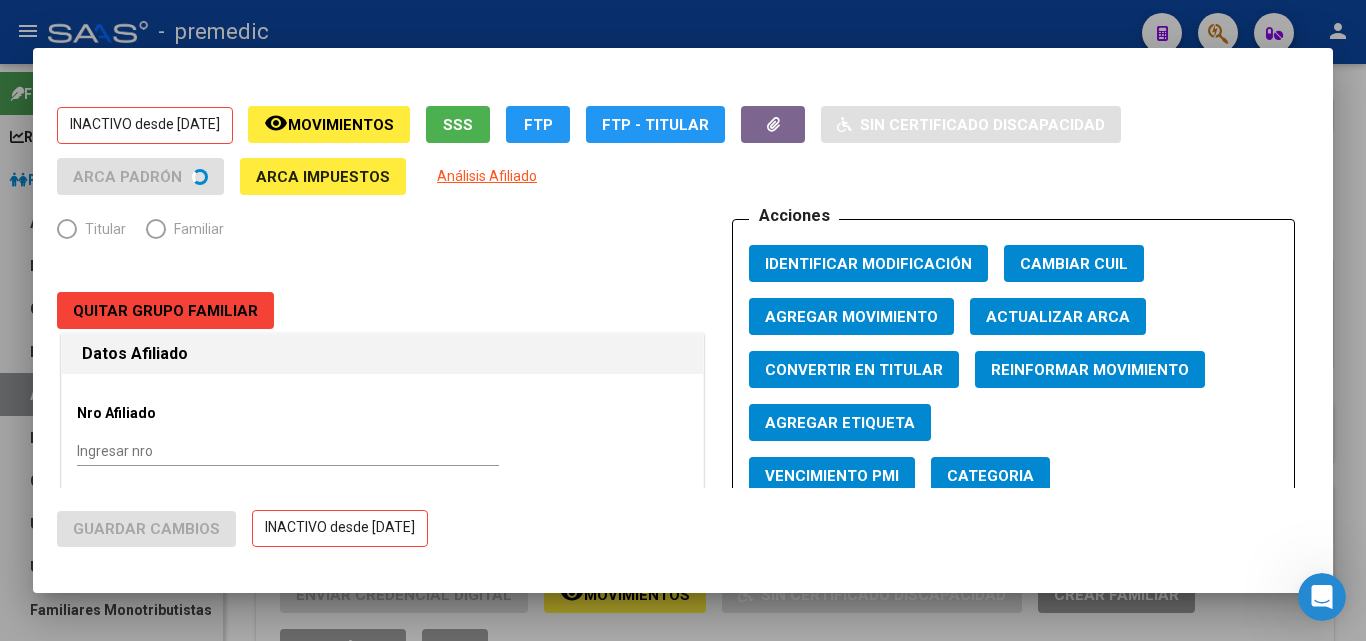 radio on "true" 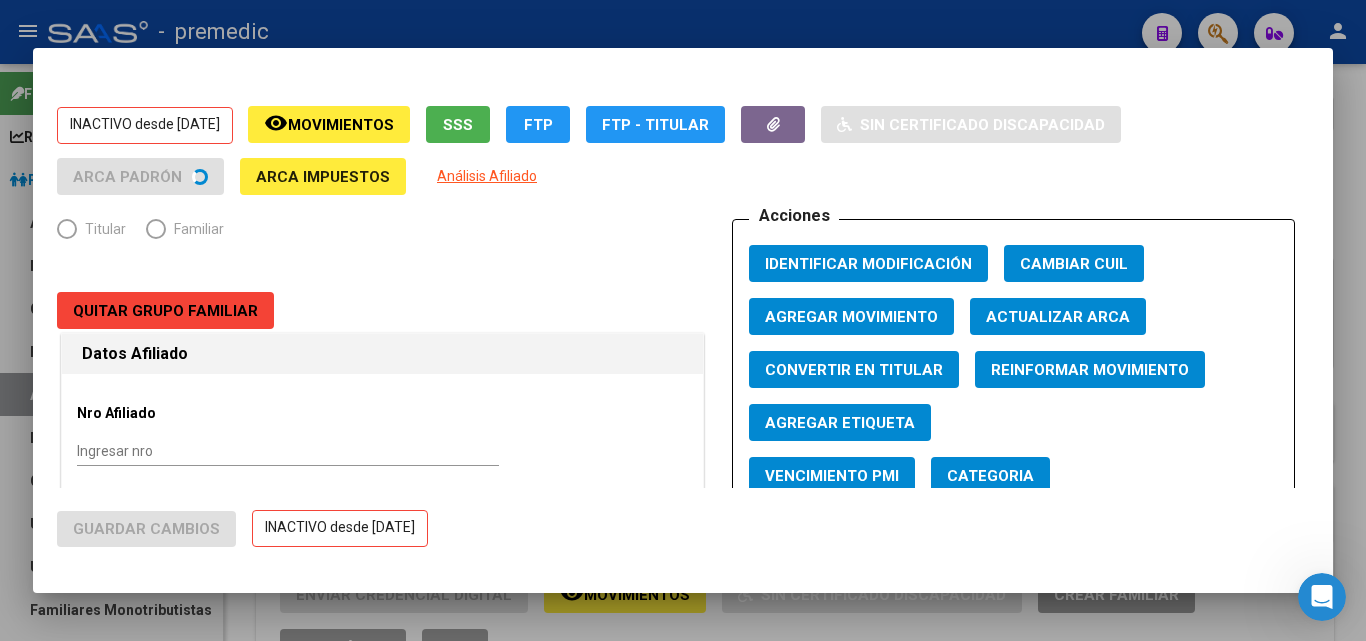 type on "30-71228459-1" 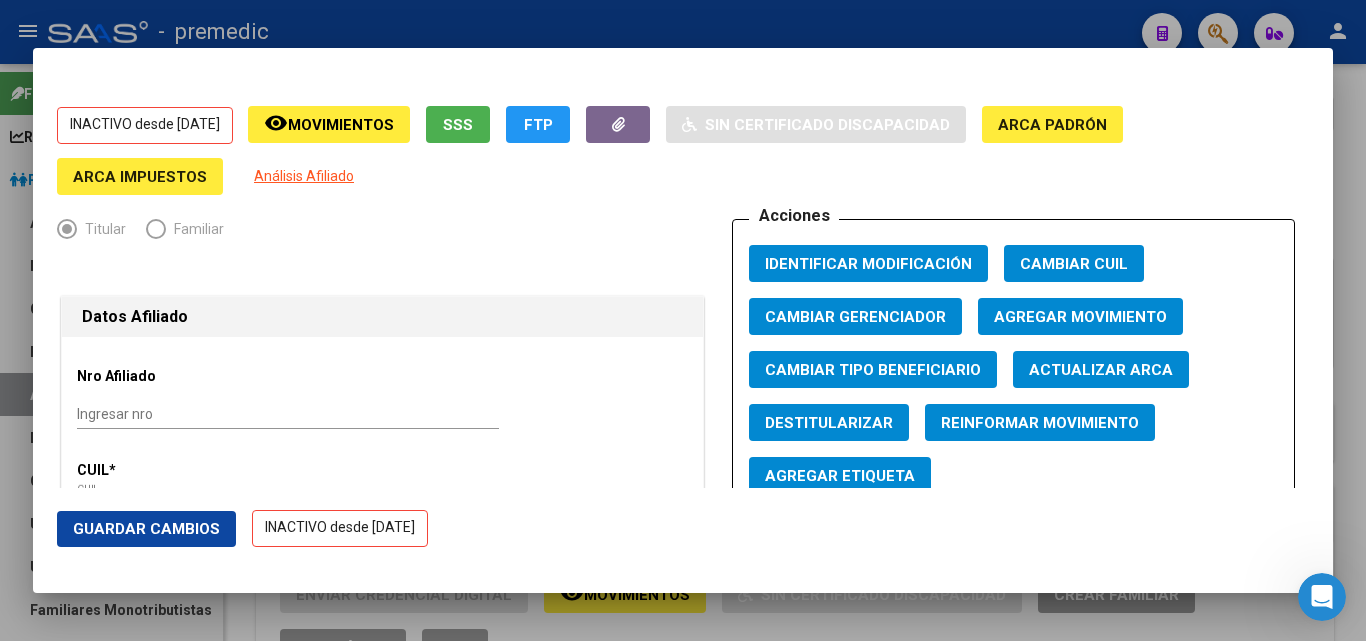 click on "Agregar Movimiento" 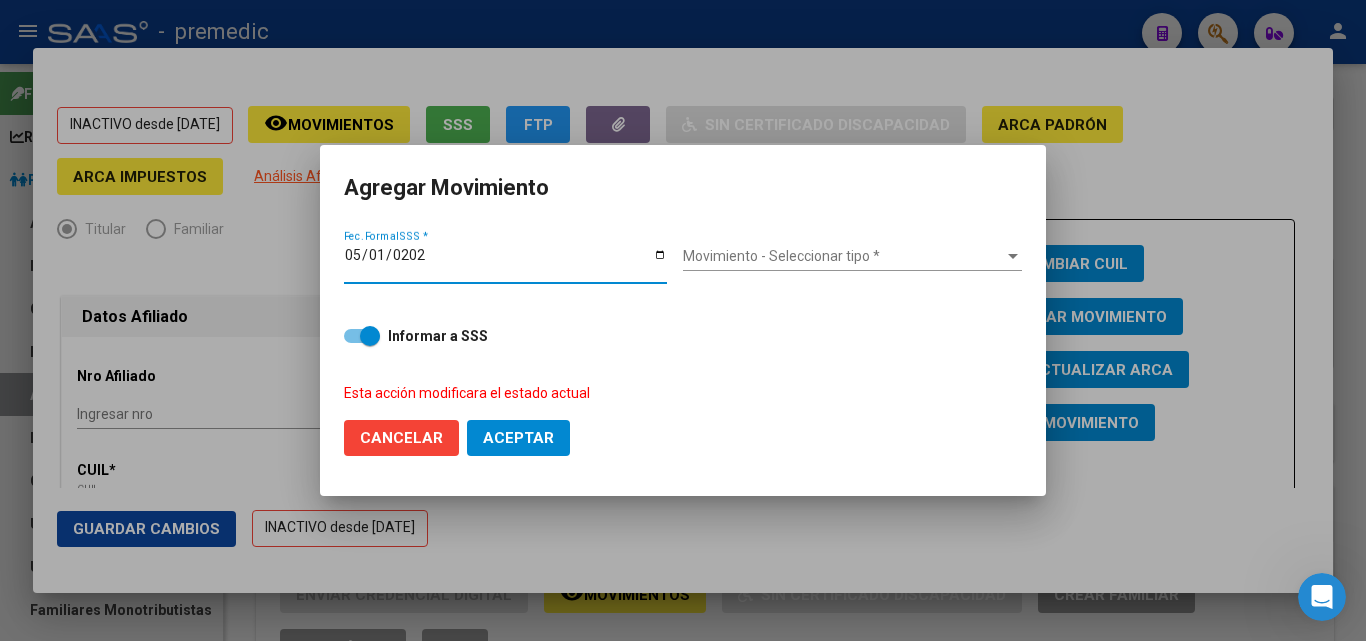 type on "[DATE]" 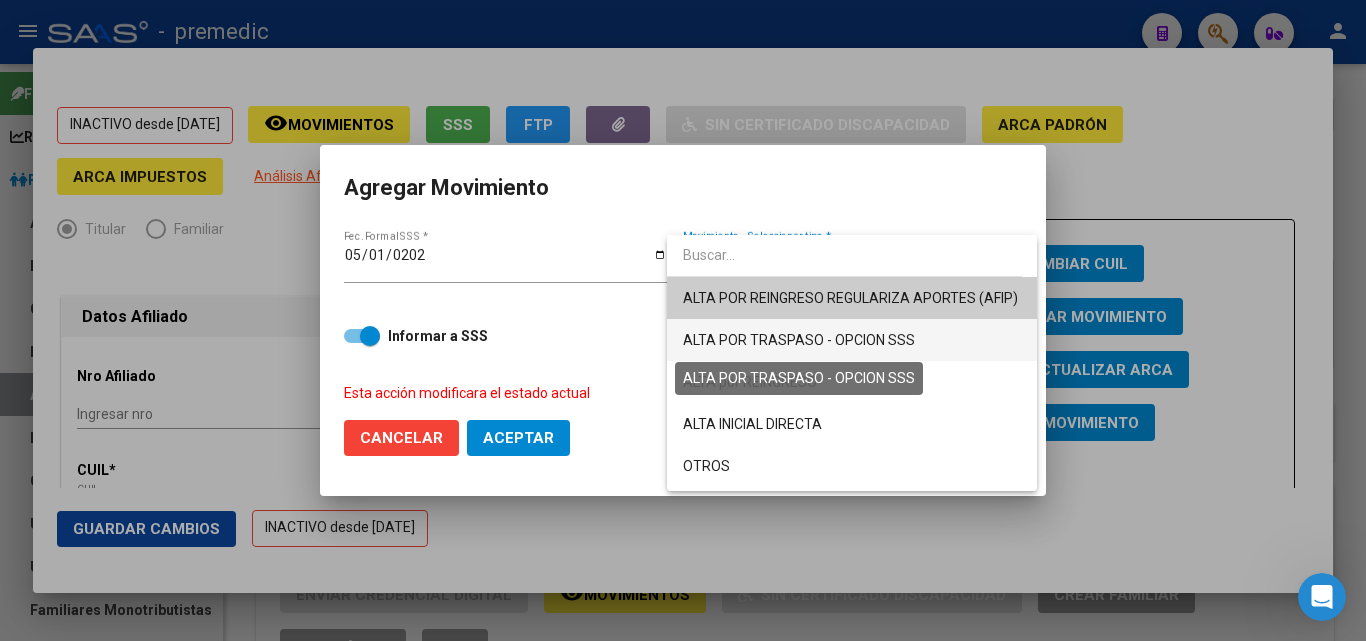 click on "ALTA POR TRASPASO - OPCION SSS" at bounding box center (799, 340) 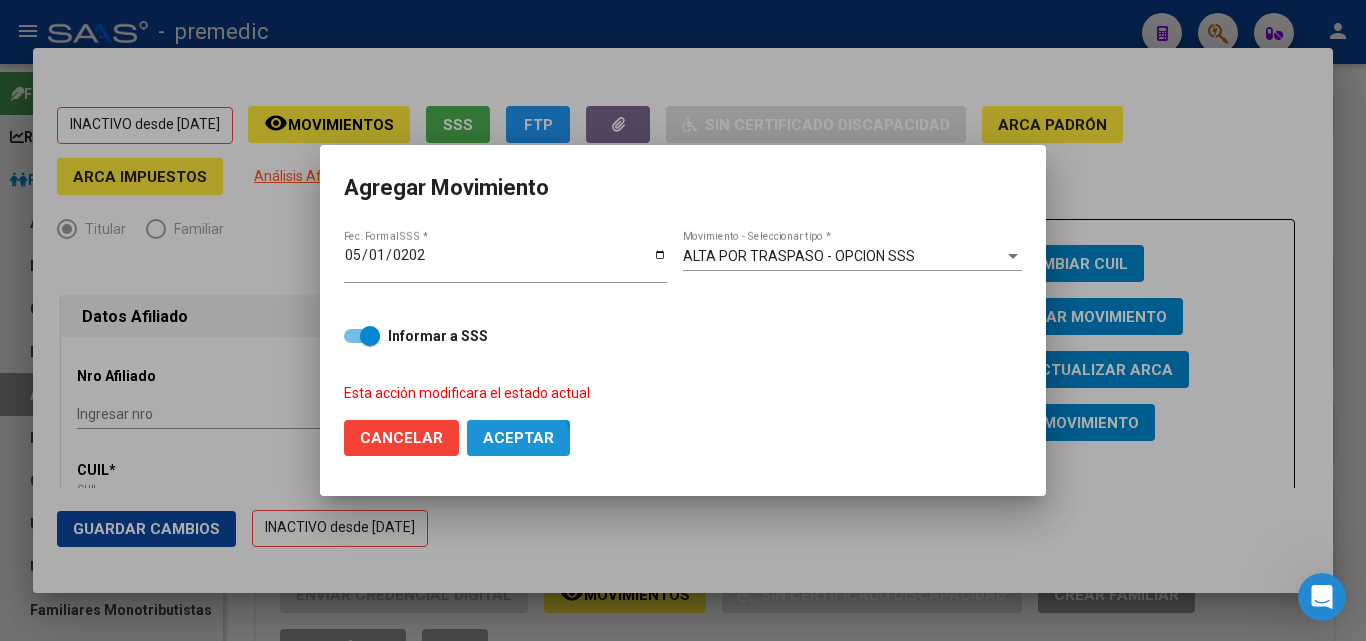 click on "Aceptar" 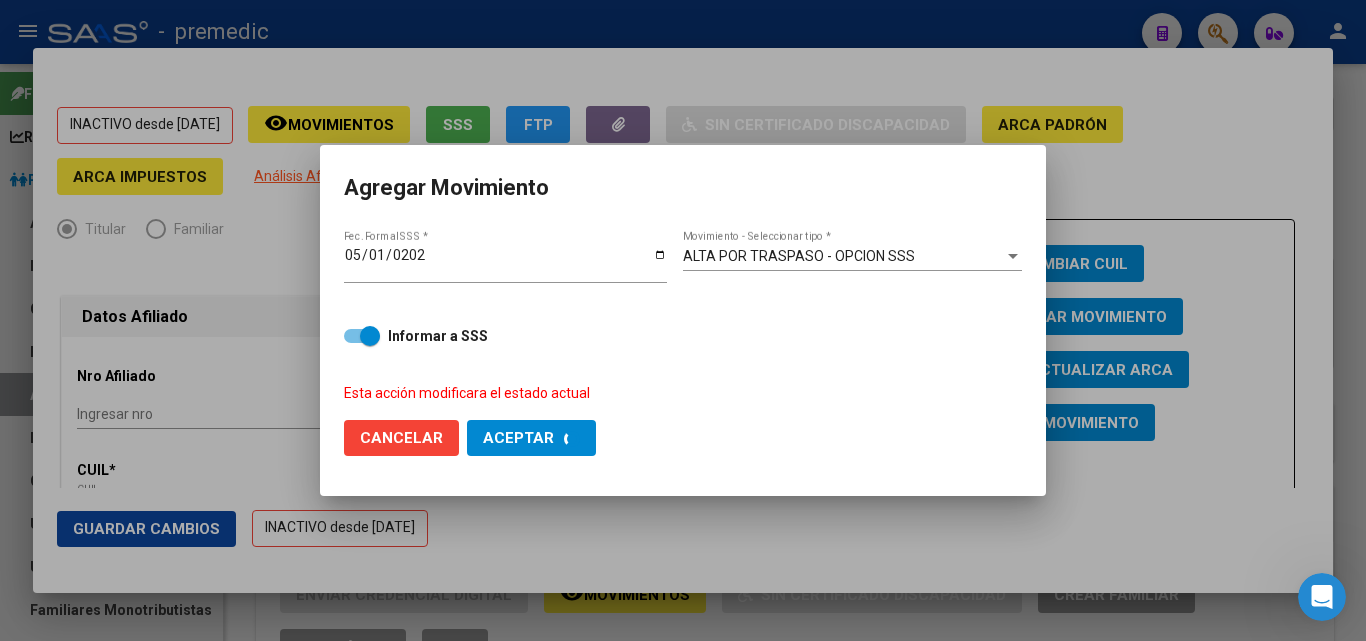 checkbox on "false" 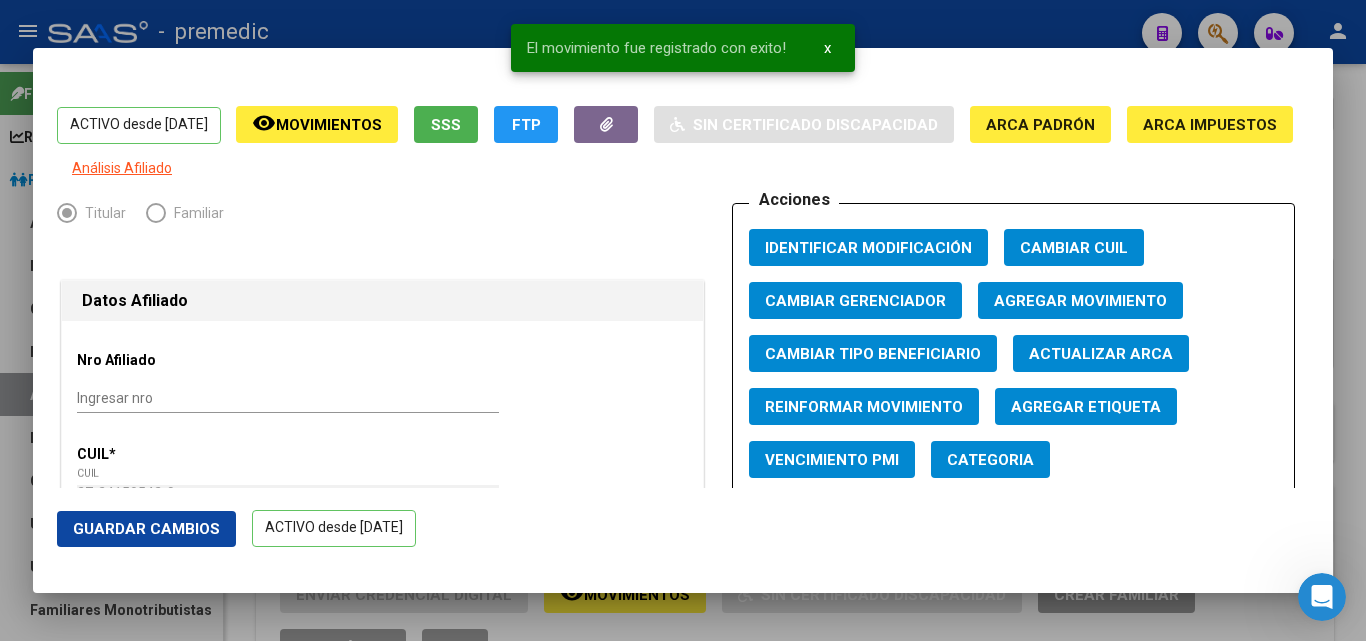 click at bounding box center (683, 320) 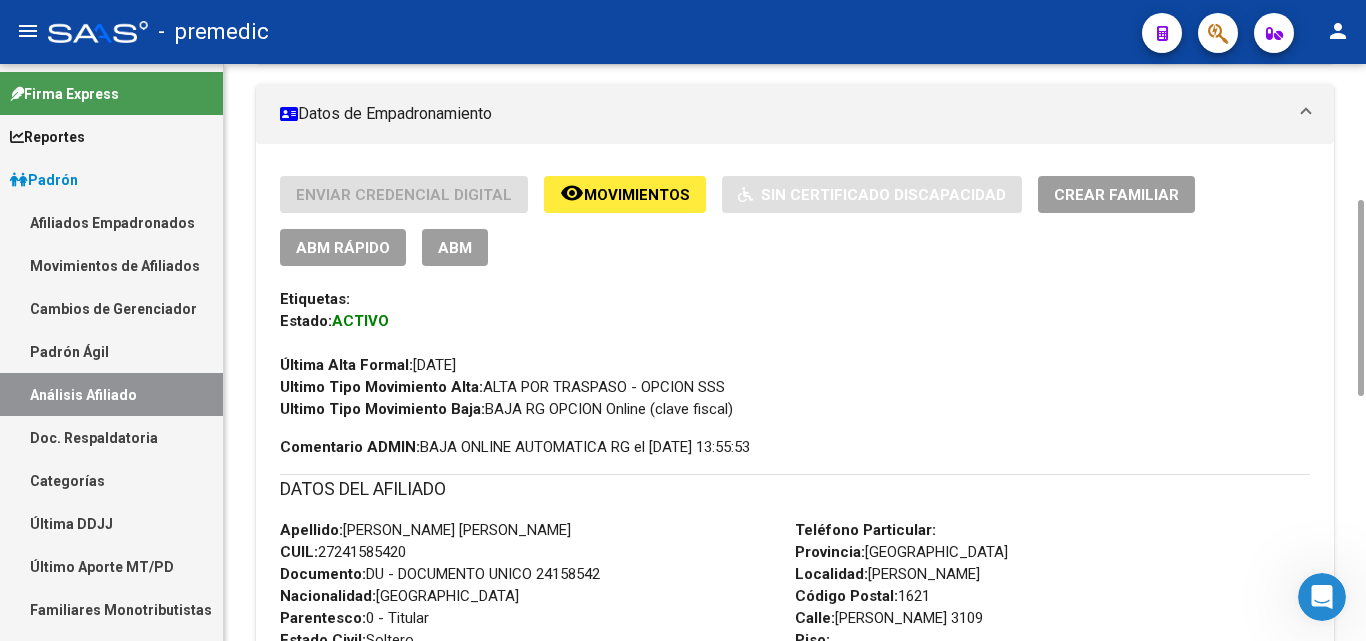 scroll, scrollTop: 0, scrollLeft: 0, axis: both 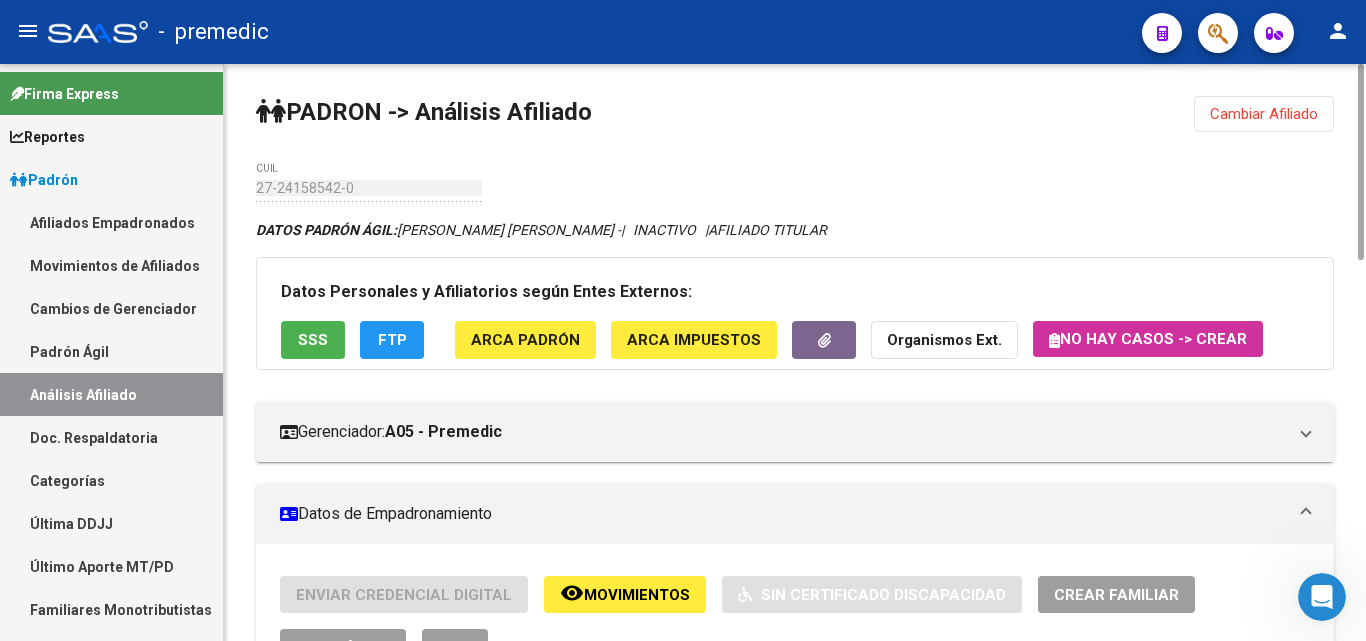 click on "Cambiar Afiliado" 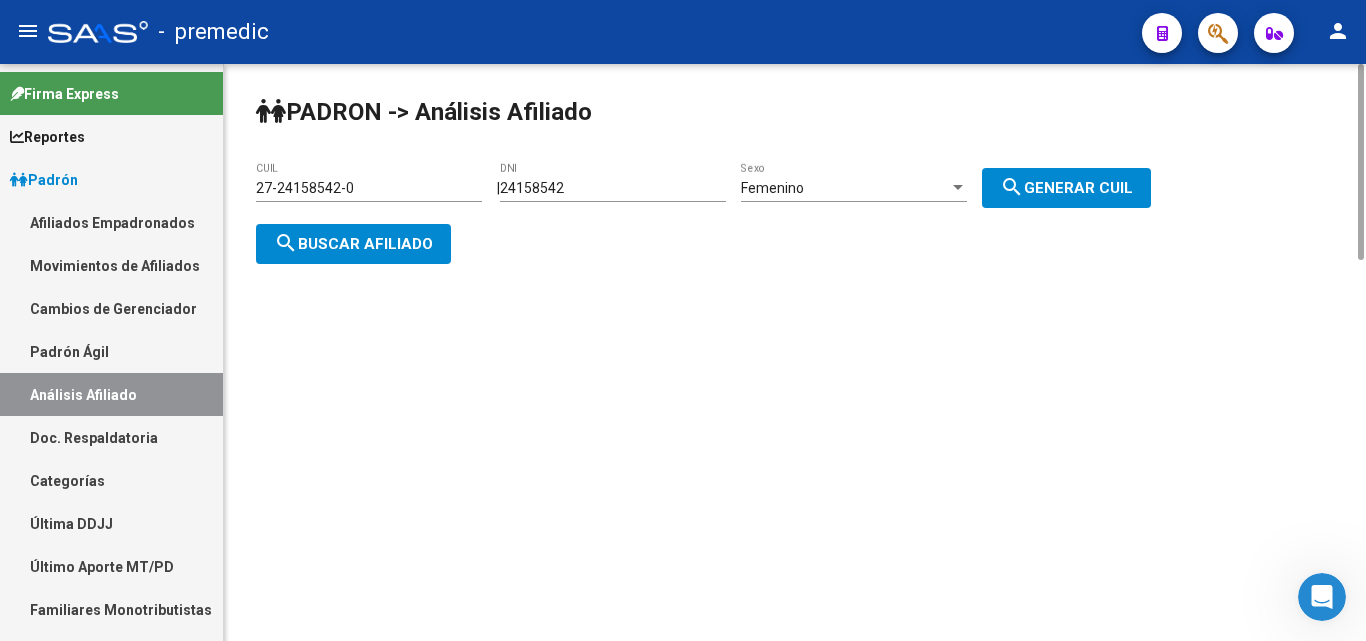 click on "search  Generar CUIL" 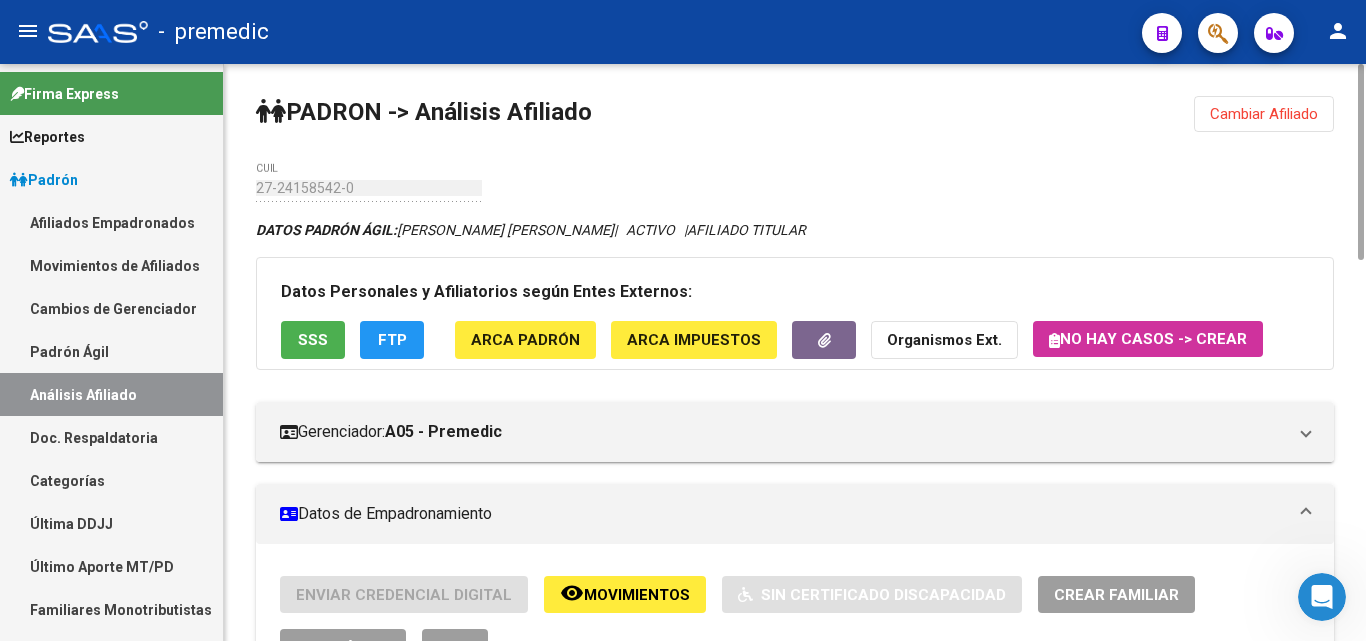 click on "PADRON -> Análisis Afiliado  Cambiar Afiliado
27-24158542-0 CUIL DATOS PADRÓN ÁGIL:  [PERSON_NAME] [PERSON_NAME]           |   ACTIVO   |     AFILIADO TITULAR  Datos Personales y Afiliatorios según Entes Externos: SSS FTP ARCA Padrón ARCA Impuestos Organismos Ext.   No hay casos -> Crear
Gerenciador:      A05 - Premedic Atención telefónica: Atención emergencias: Otros Datos Útiles:    Datos de Empadronamiento  Enviar Credencial Digital remove_red_eye Movimientos    Sin Certificado Discapacidad Crear Familiar ABM Rápido ABM Etiquetas: Estado: ACTIVO Última Alta Formal:  [DATE] Ultimo Tipo Movimiento Alta:  ALTA POR TRASPASO - OPCION SSS Ultimo Tipo Movimiento Baja:  BAJA RG OPCION Online (clave fiscal) Comentario ADMIN:  BAJA ONLINE AUTOMATICA RG el [DATE] 13:55:53 DATOS DEL AFILIADO Apellido:   [PERSON_NAME] [PERSON_NAME]      CUIL:  27241585420 Documento:  DU - DOCUMENTO UNICO 24158542  Nacionalidad:  [DEMOGRAPHIC_DATA] Parentesco:  0 - Titular Estado Civil:  [DEMOGRAPHIC_DATA] Discapacitado:" 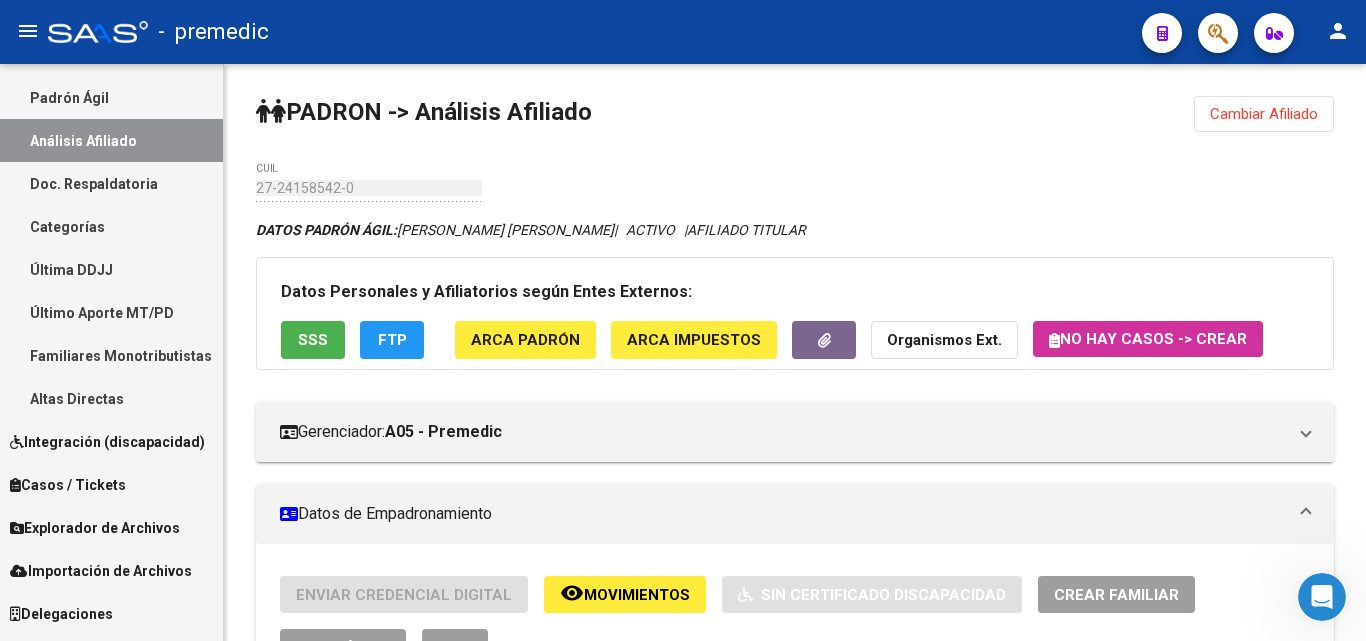 scroll, scrollTop: 291, scrollLeft: 0, axis: vertical 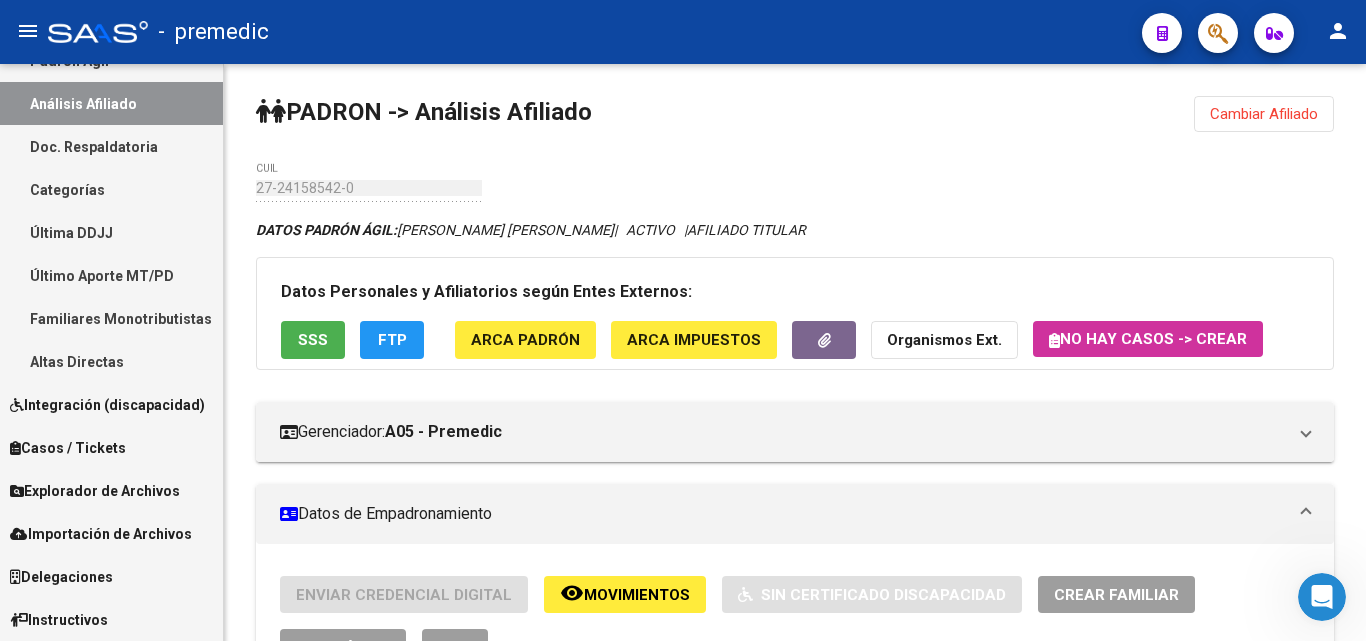click on "Explorador de Archivos" at bounding box center [95, 491] 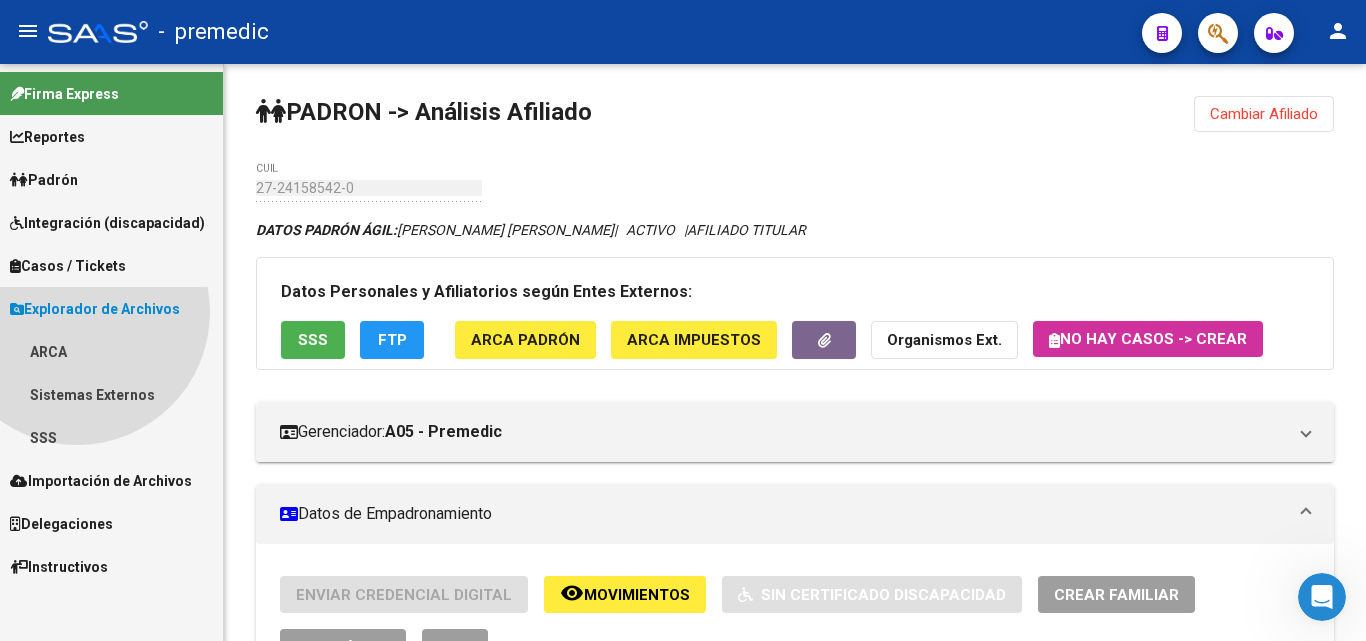 scroll, scrollTop: 0, scrollLeft: 0, axis: both 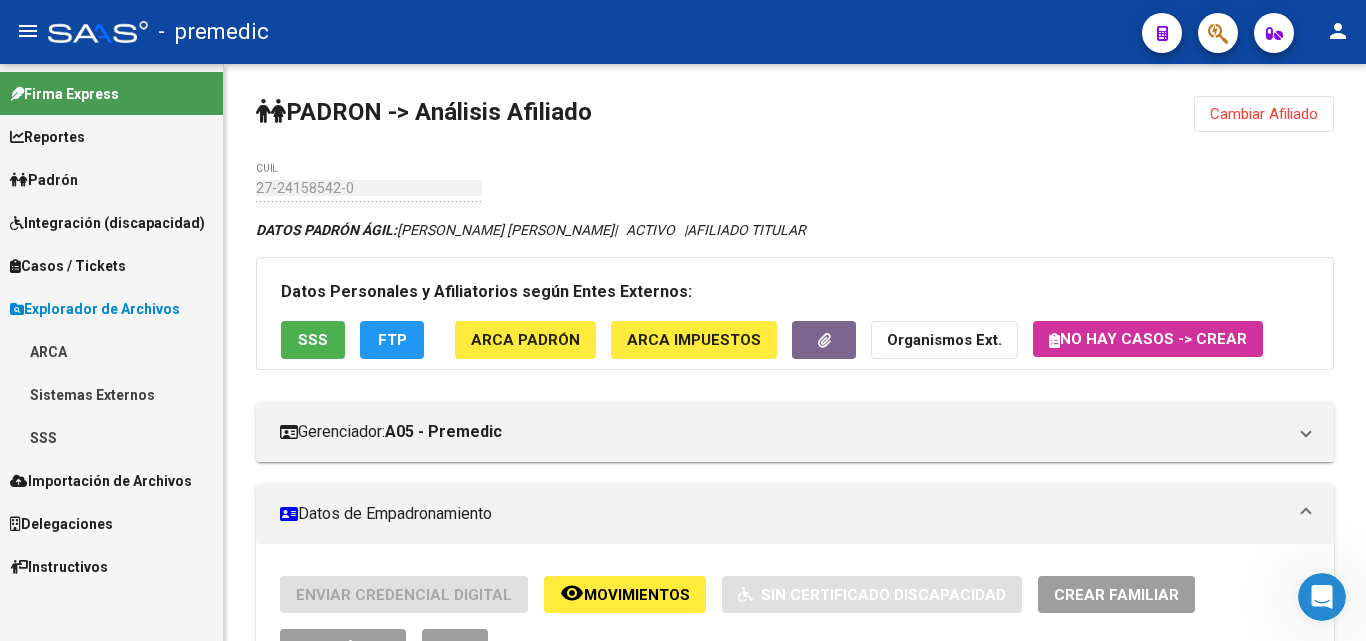 click on "SSS" at bounding box center [111, 437] 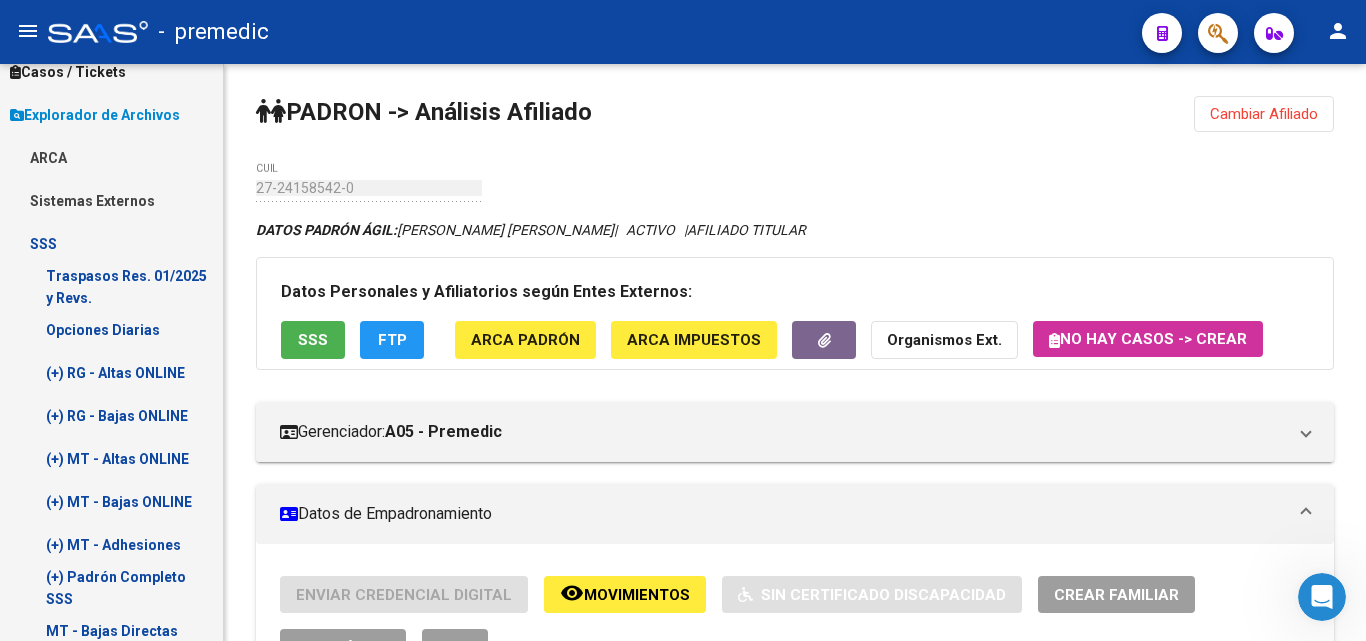 scroll, scrollTop: 300, scrollLeft: 0, axis: vertical 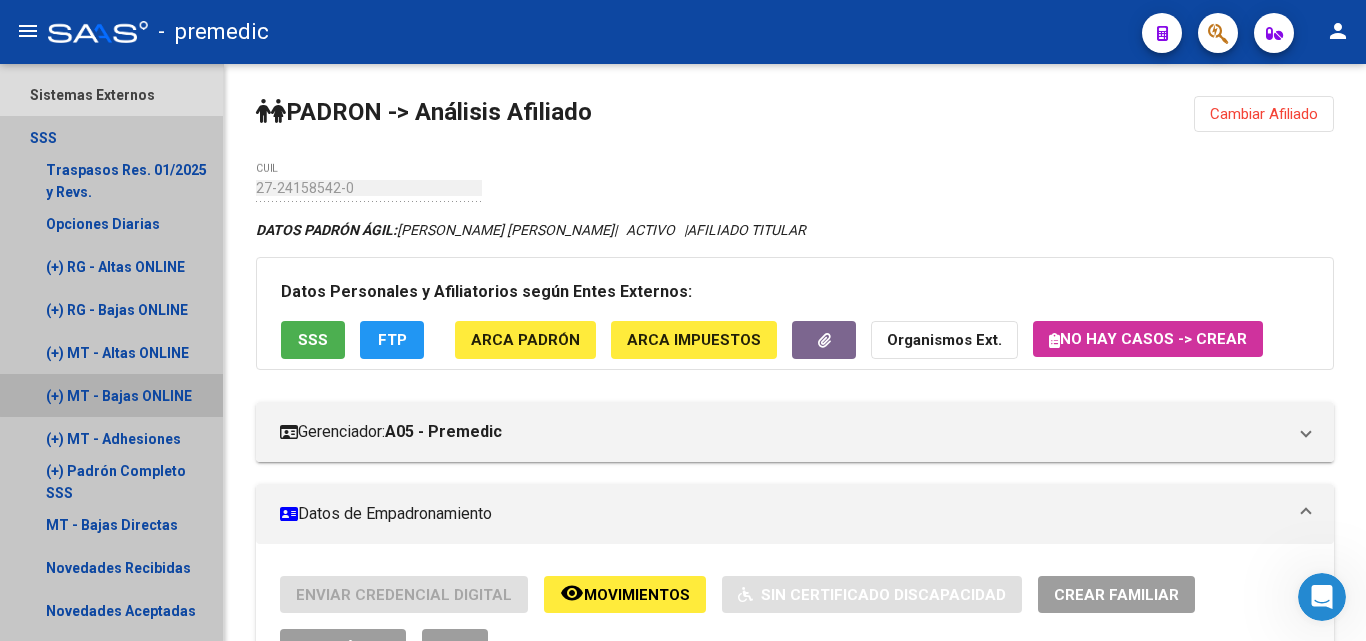 click on "(+) MT - Bajas ONLINE" at bounding box center [111, 395] 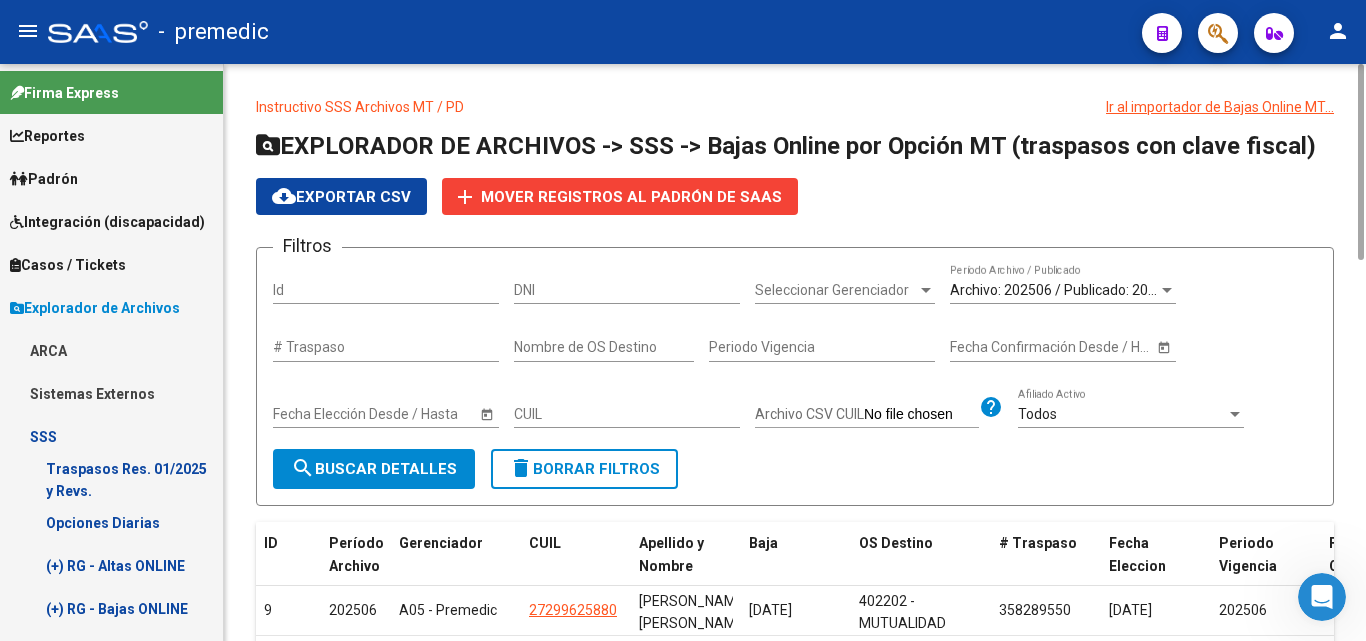 scroll, scrollTop: 0, scrollLeft: 0, axis: both 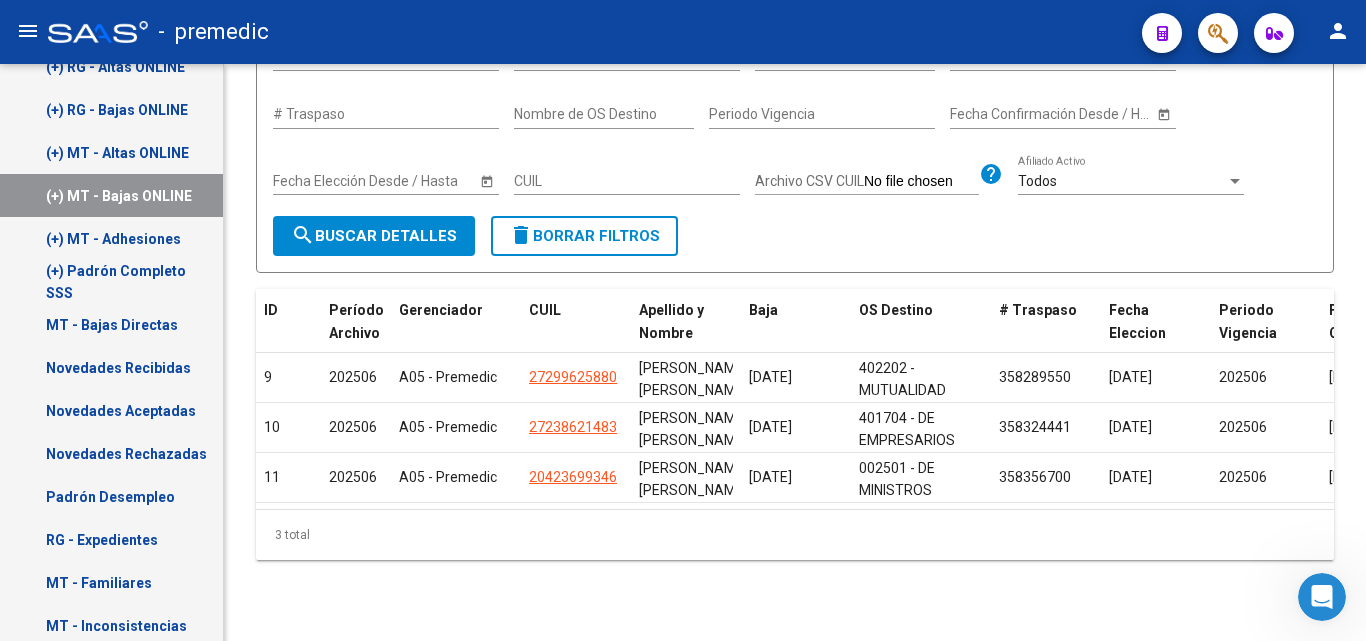 click on "RG - Expedientes" at bounding box center (111, 539) 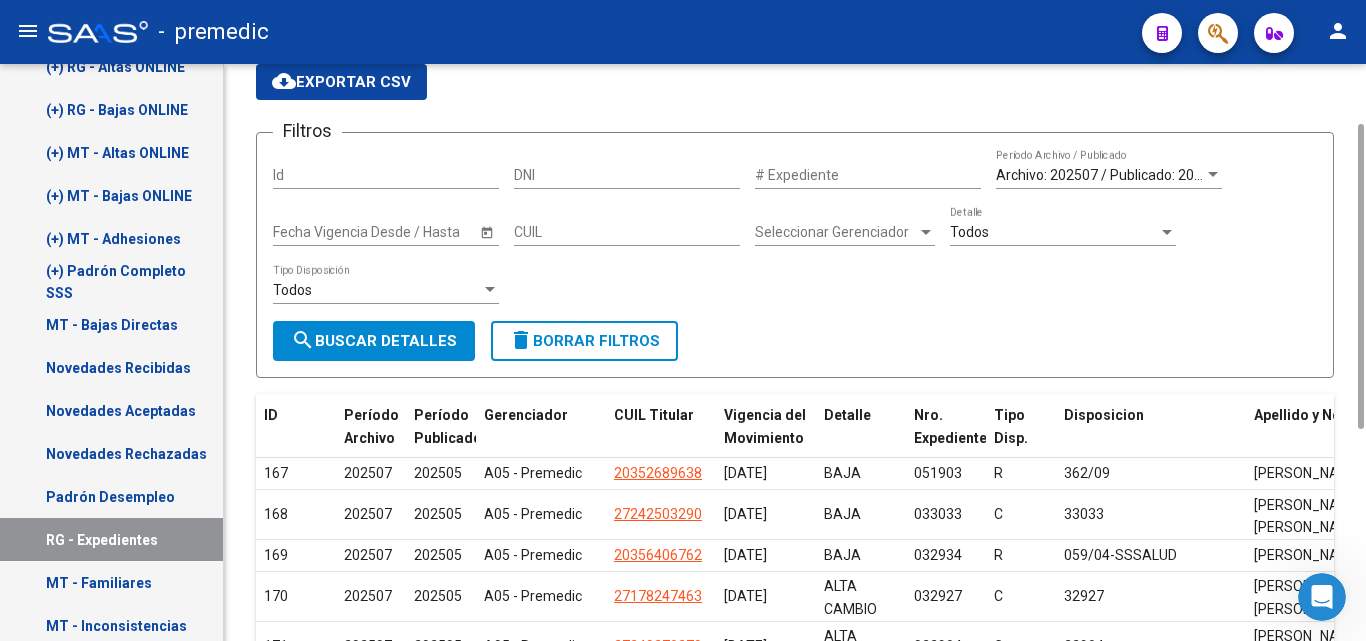 scroll, scrollTop: 0, scrollLeft: 0, axis: both 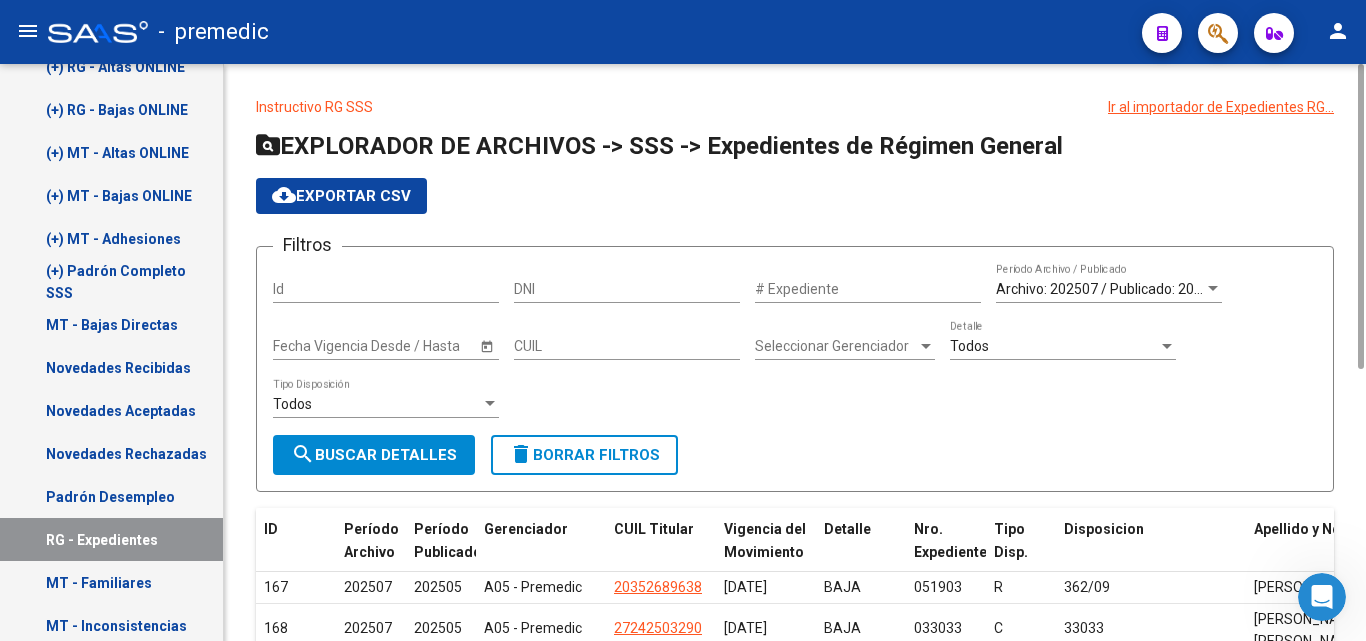 click on "cloud_download  Exportar CSV" 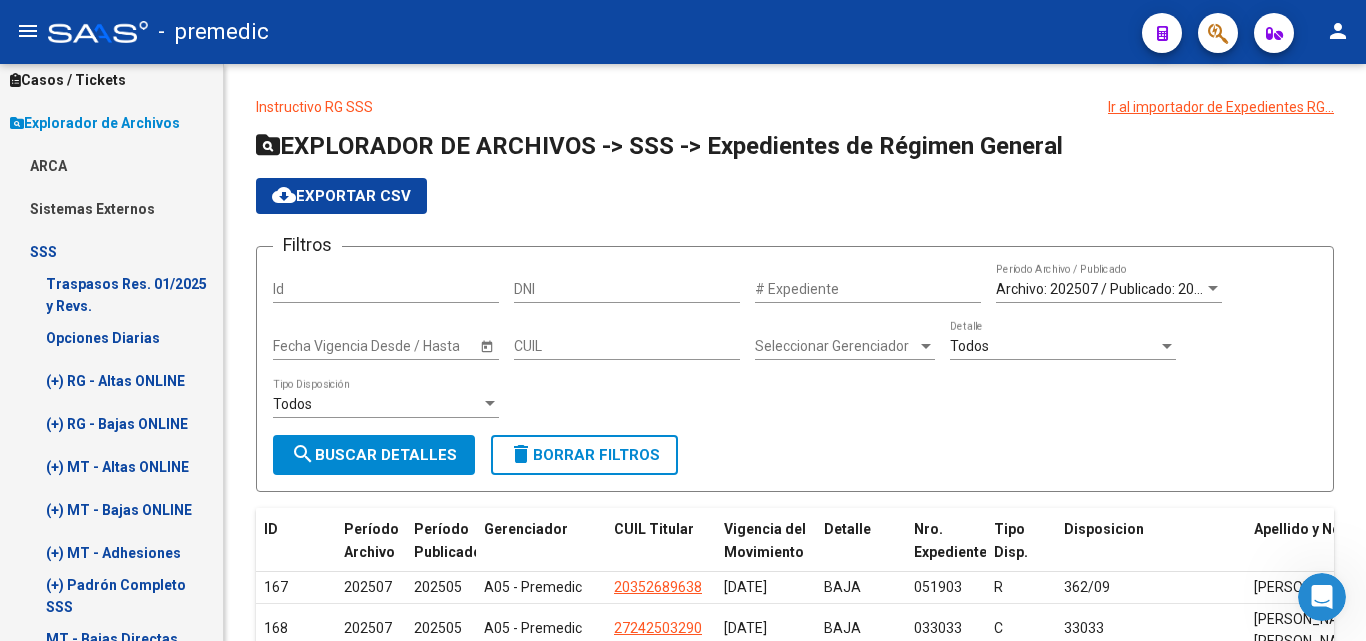 scroll, scrollTop: 0, scrollLeft: 0, axis: both 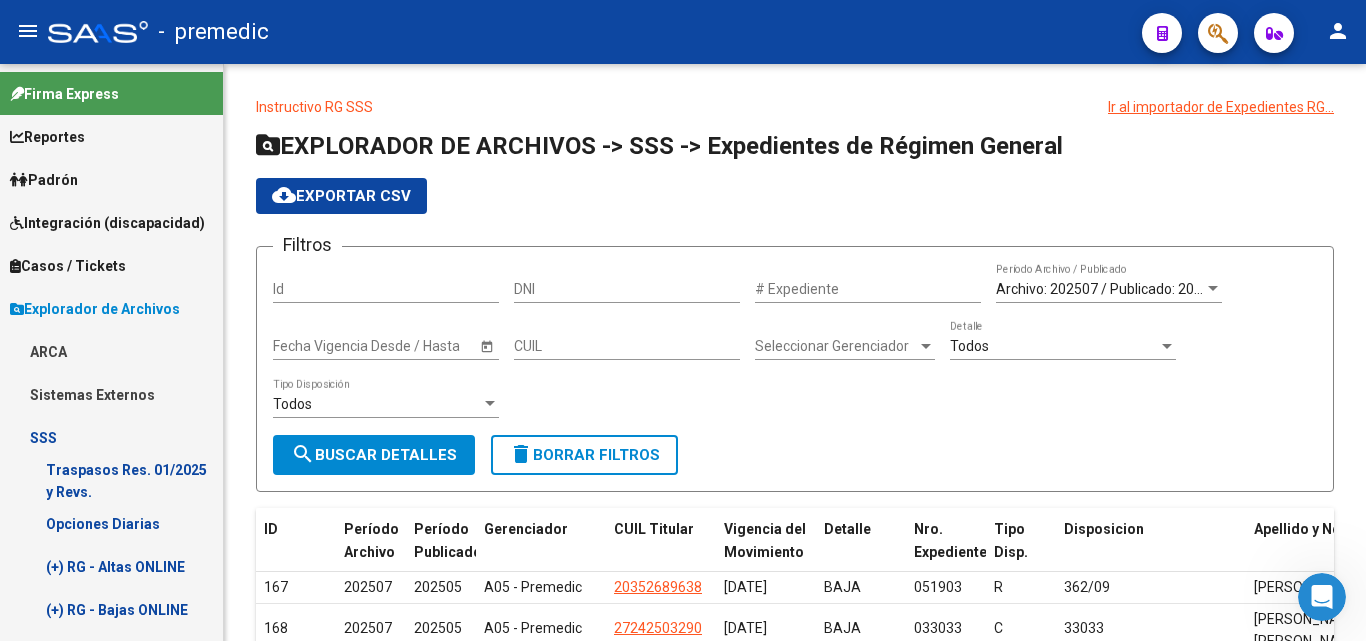 click on "Padrón" at bounding box center (111, 179) 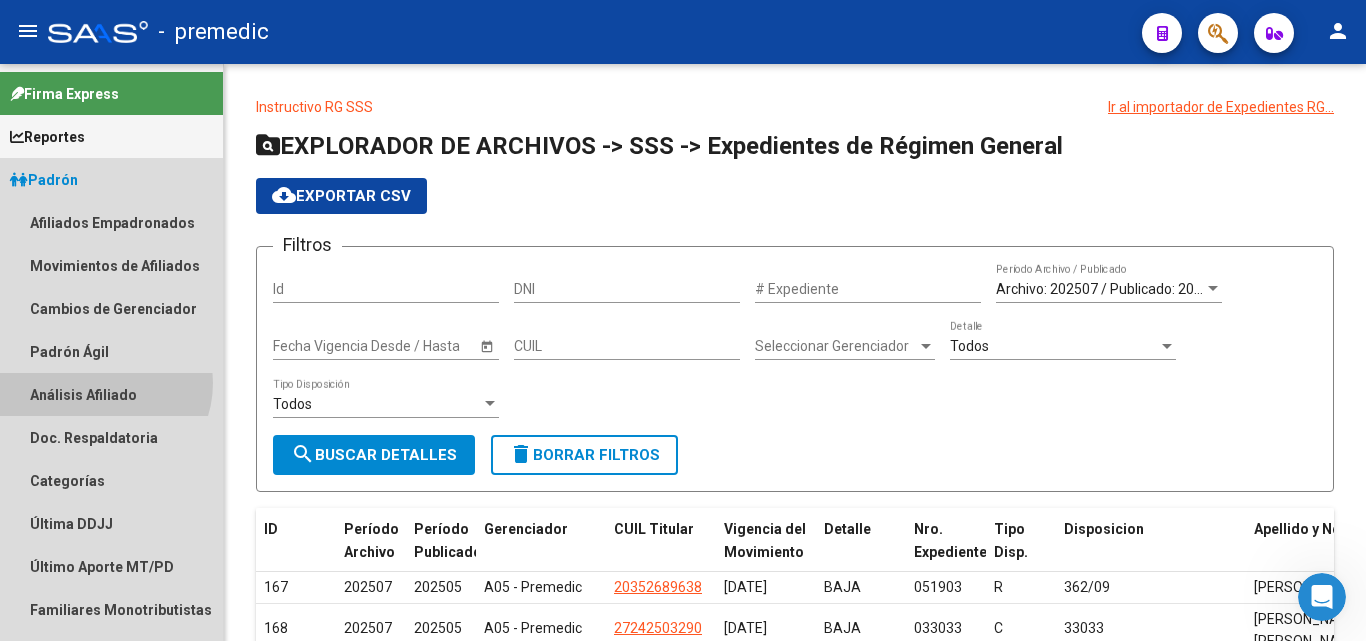 click on "Análisis Afiliado" at bounding box center (111, 394) 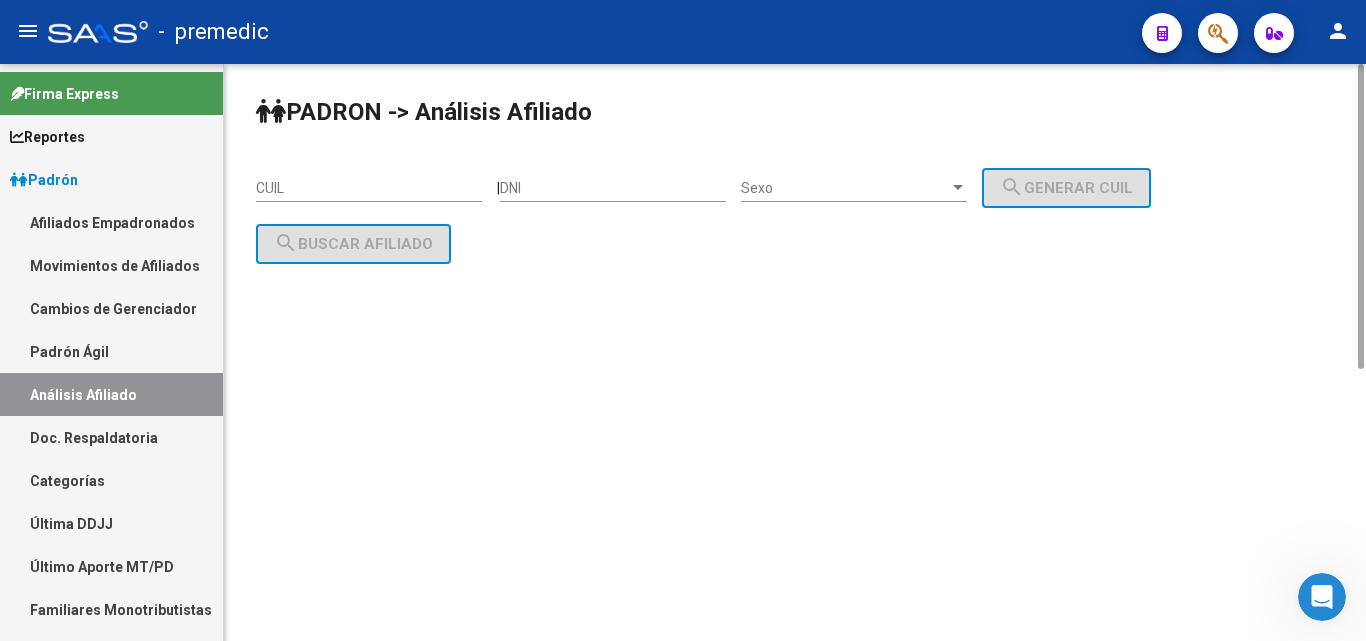 click on "CUIL" at bounding box center (369, 188) 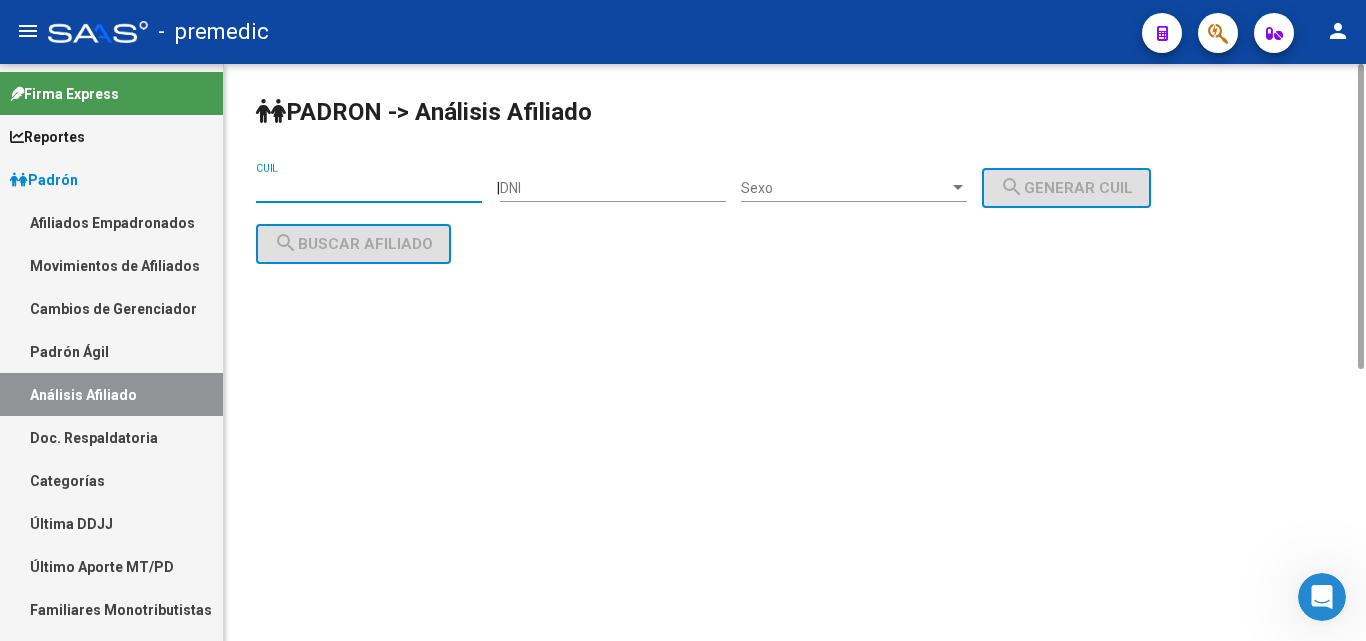 paste on "20-42457560-8" 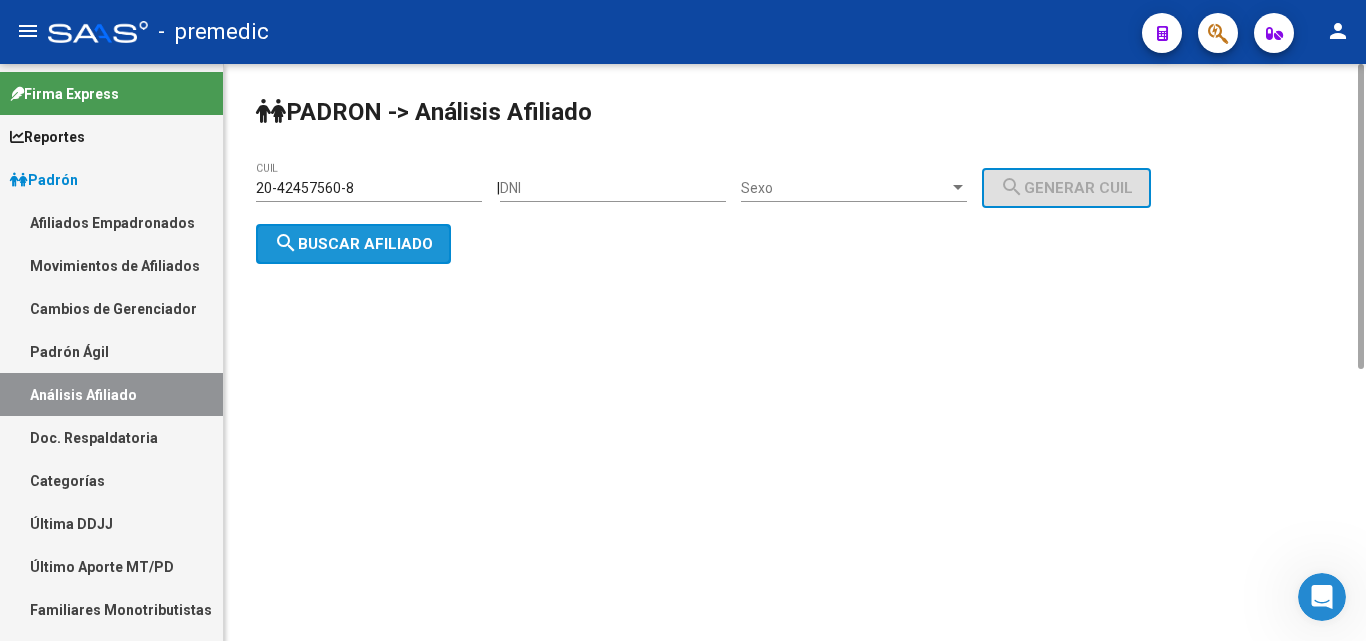 click on "search  Buscar afiliado" 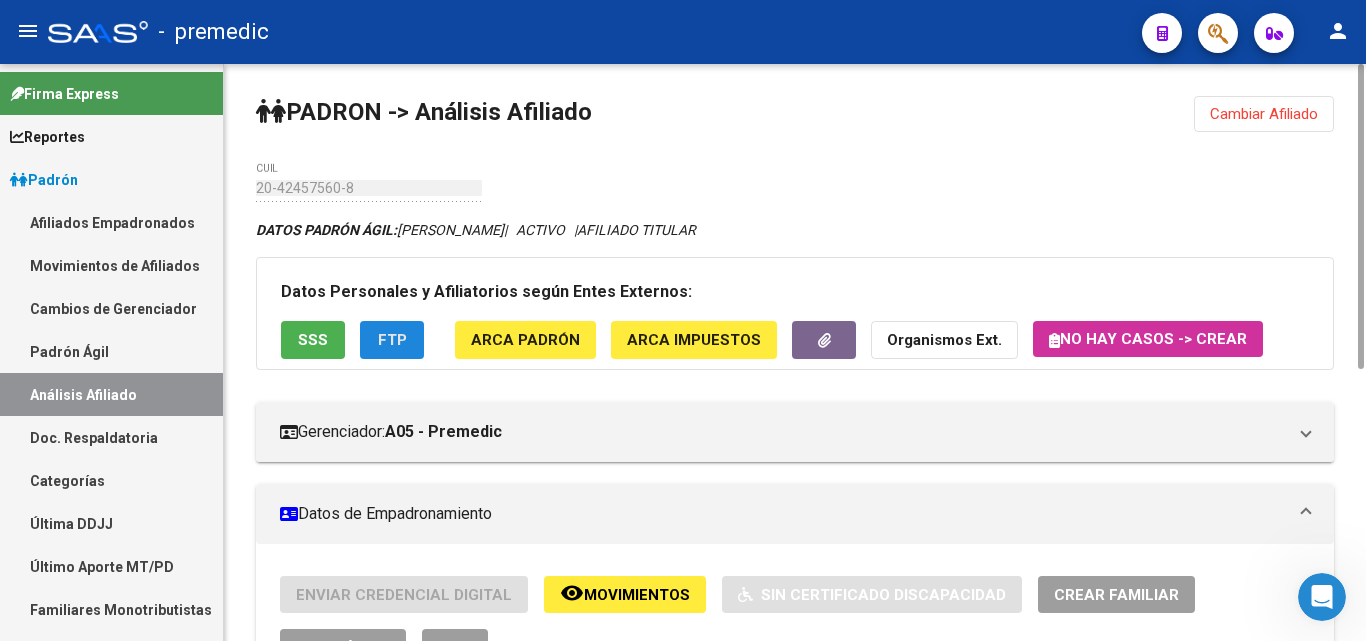 click on "FTP" 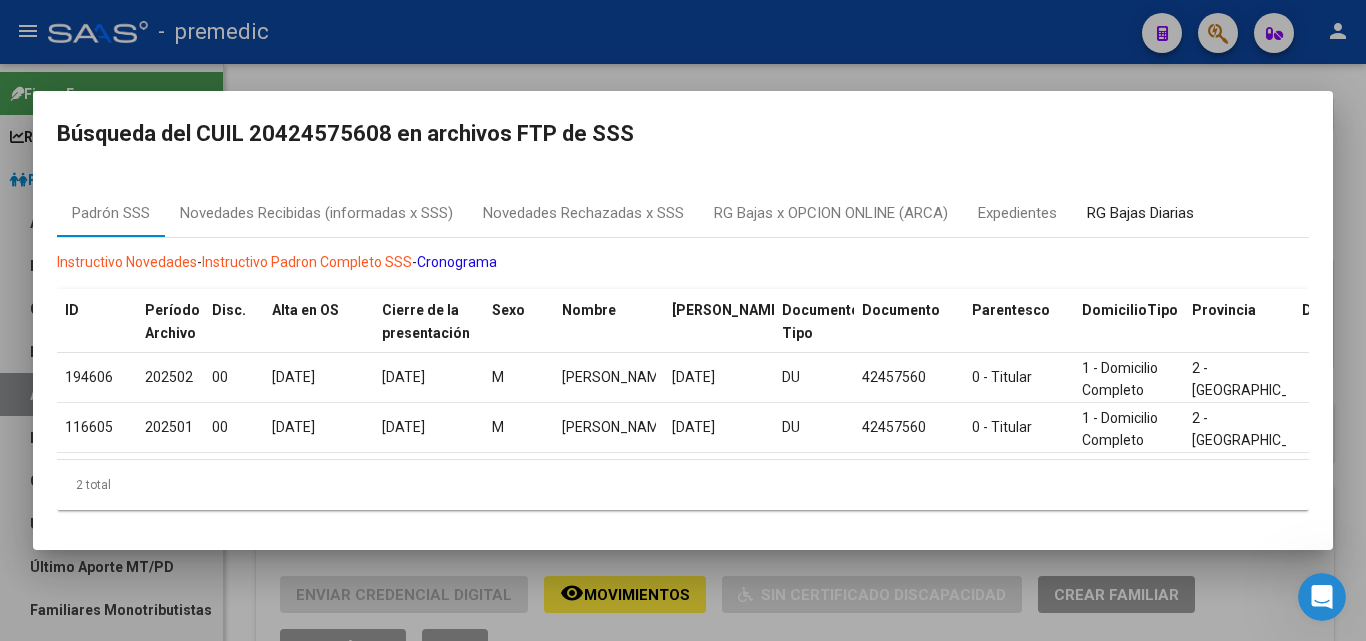 click on "RG Bajas Diarias" at bounding box center (1140, 213) 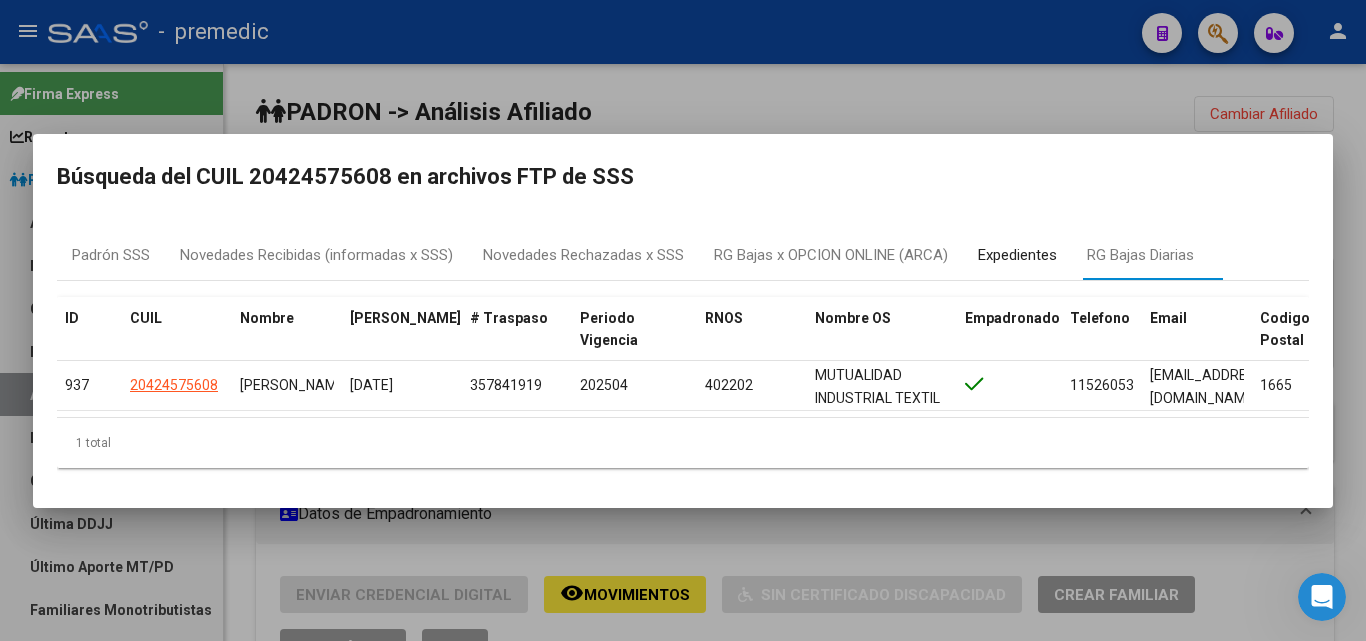 click on "Expedientes" at bounding box center [1017, 255] 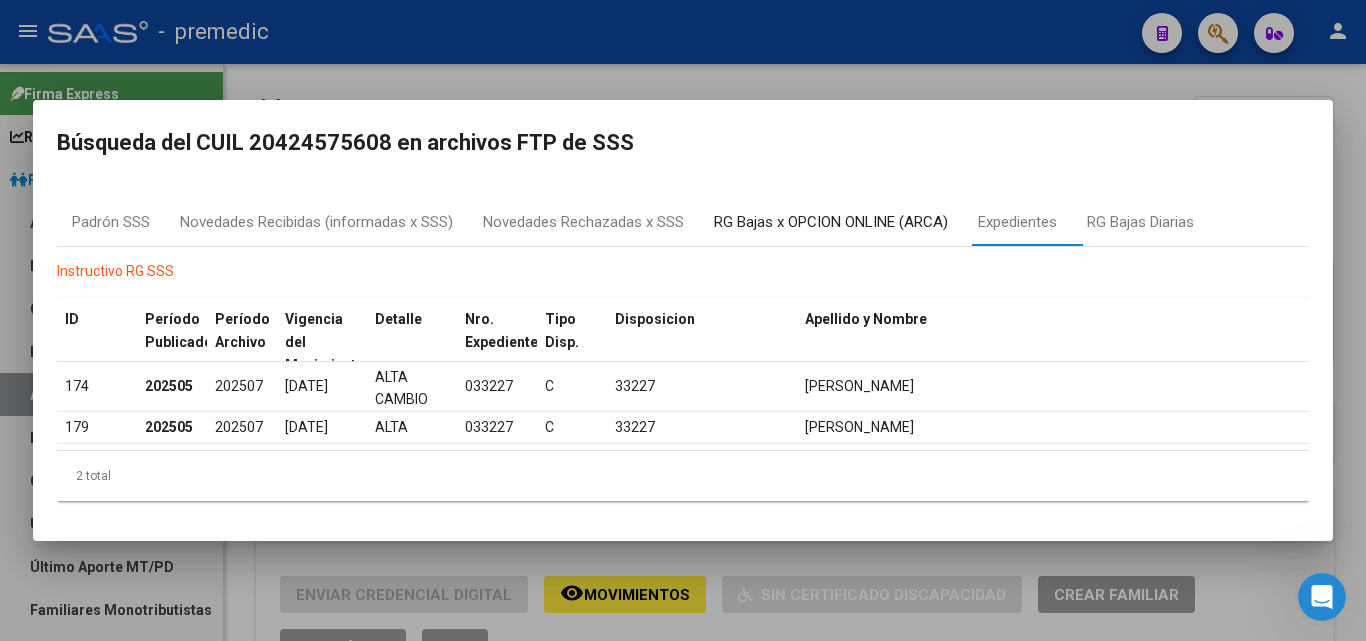 click on "RG Bajas x OPCION ONLINE (ARCA)" at bounding box center (831, 222) 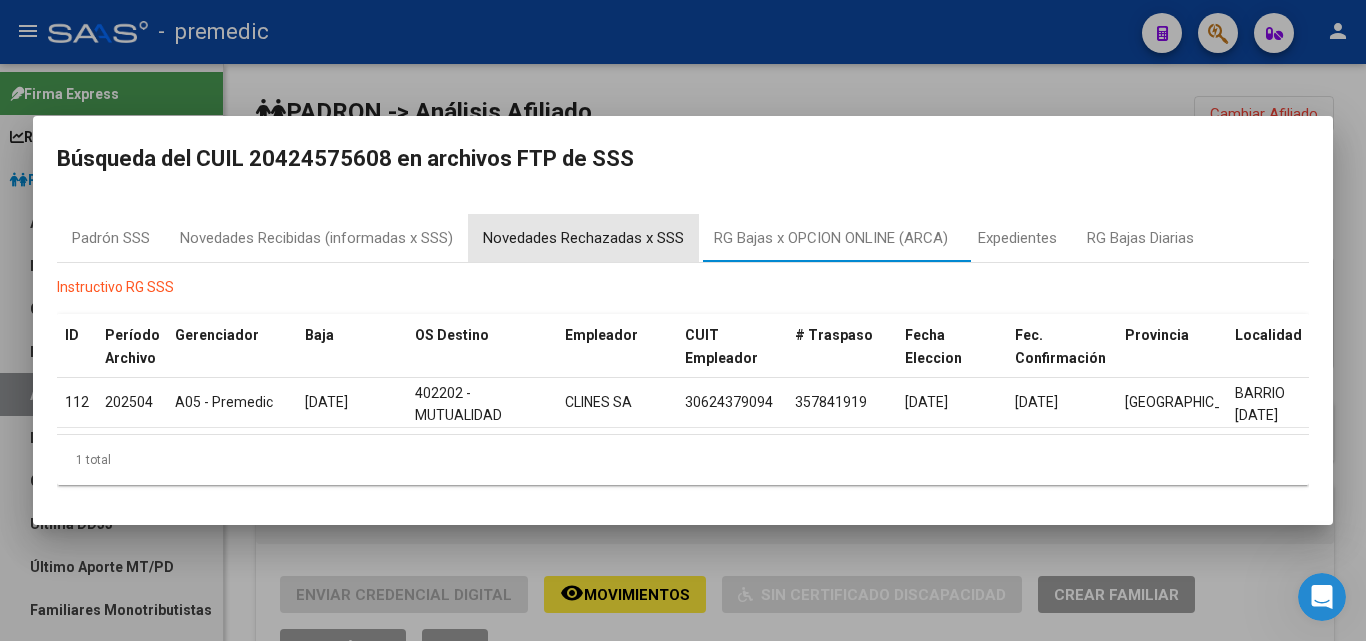 click on "Novedades Rechazadas x SSS" at bounding box center (583, 238) 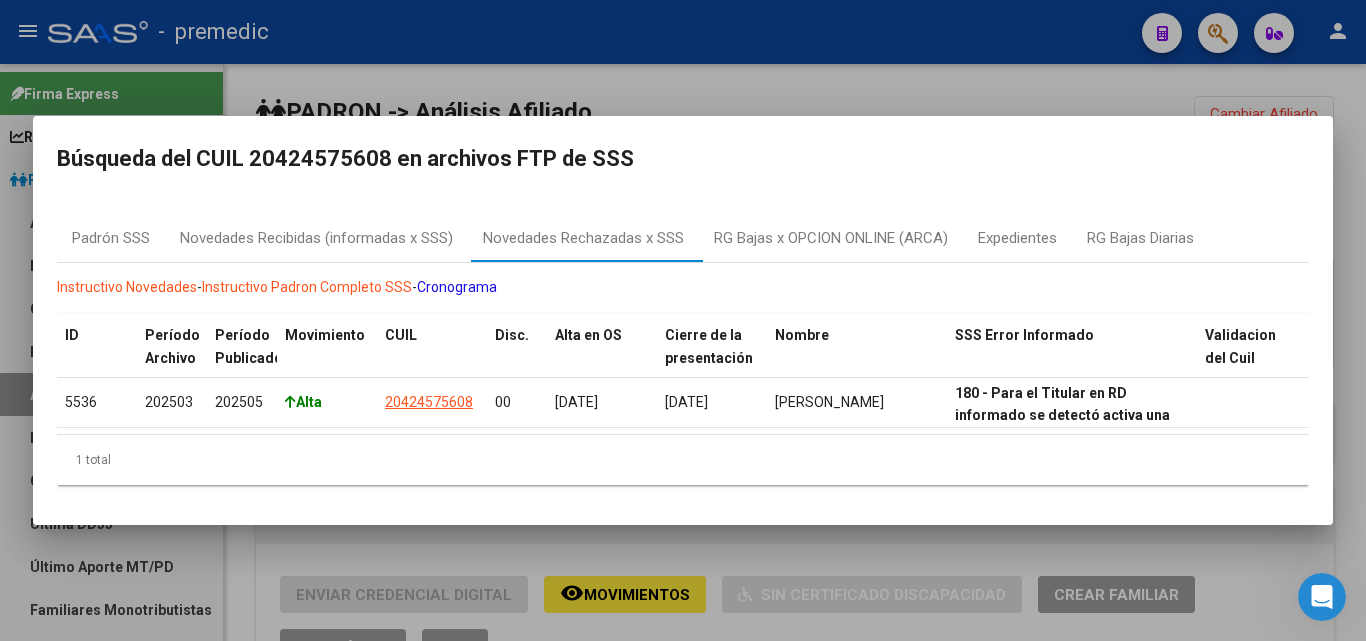 click at bounding box center (683, 320) 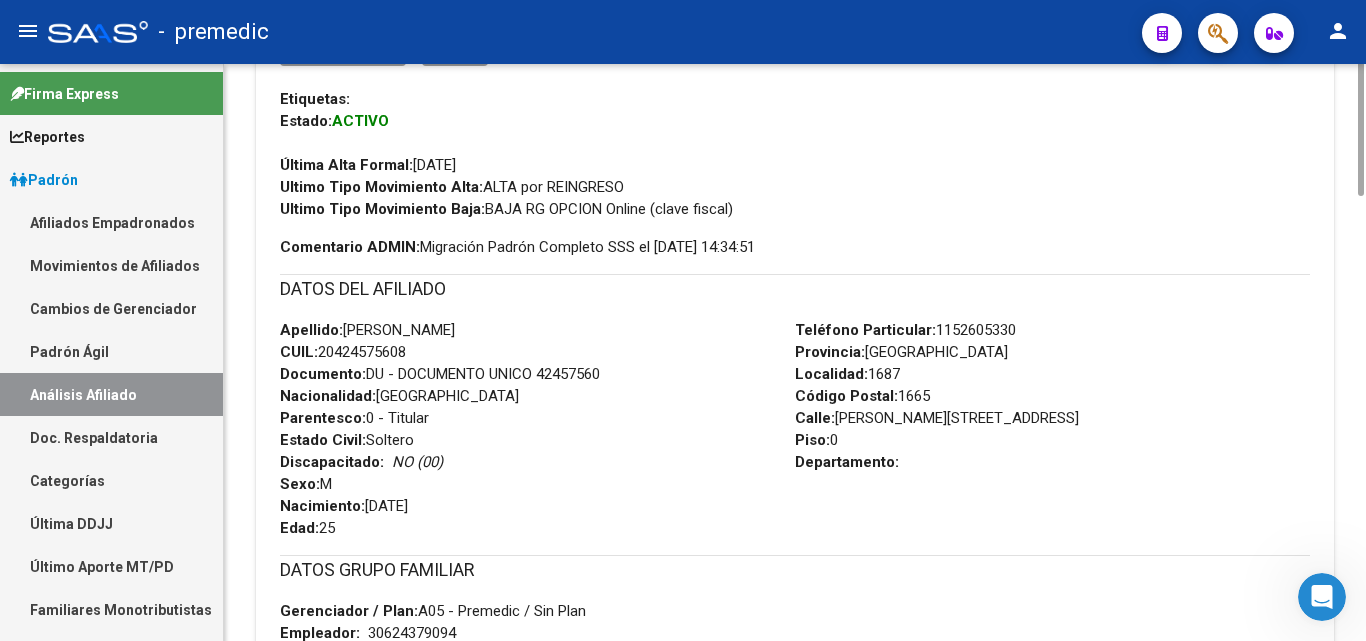 scroll, scrollTop: 400, scrollLeft: 0, axis: vertical 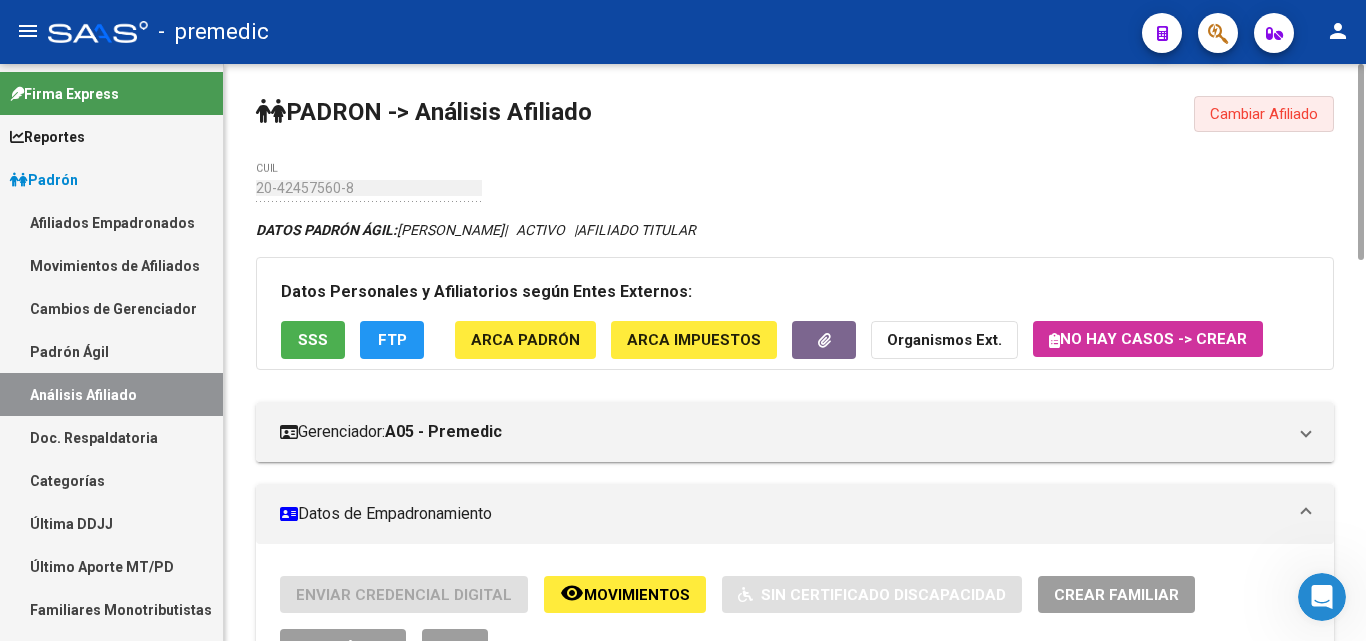 click on "Cambiar Afiliado" 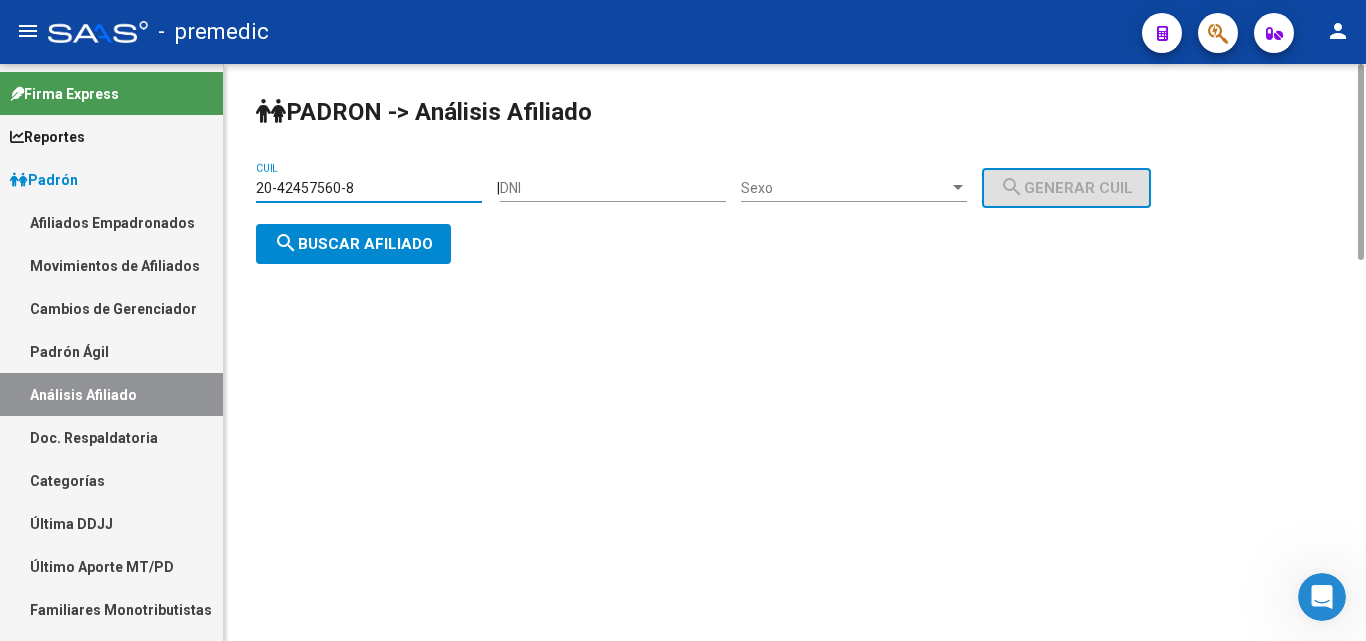drag, startPoint x: 371, startPoint y: 188, endPoint x: 235, endPoint y: 190, distance: 136.01471 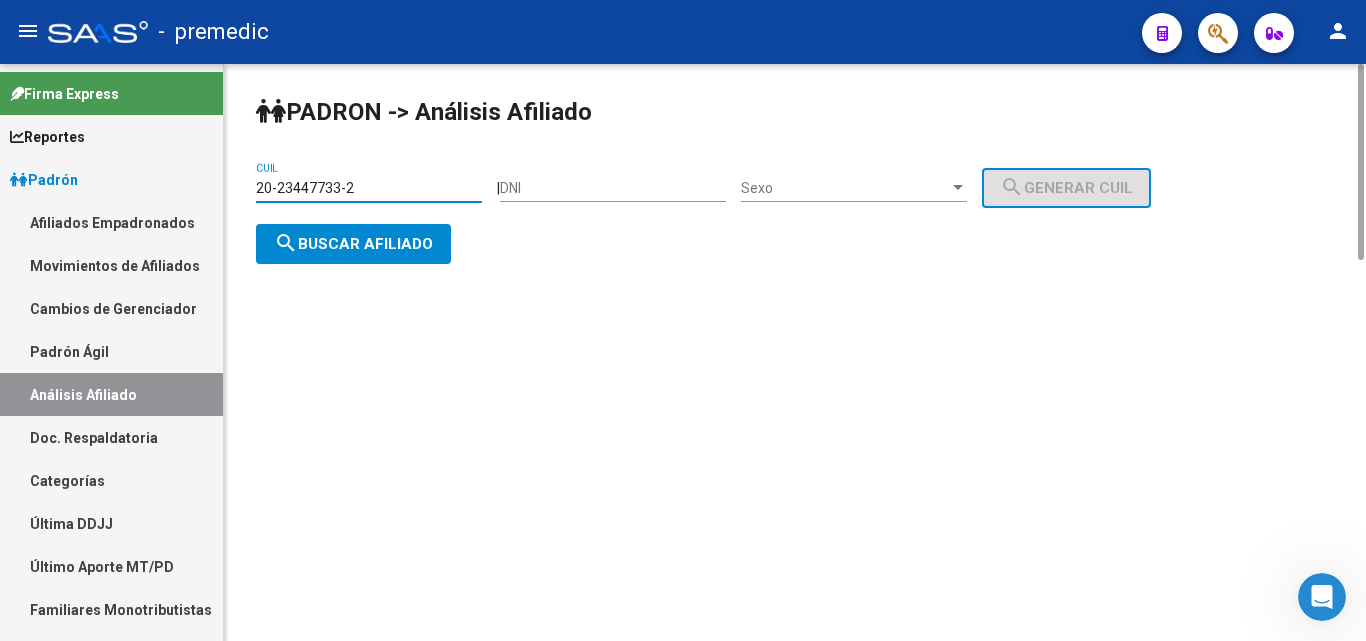 type on "20-23447733-2" 